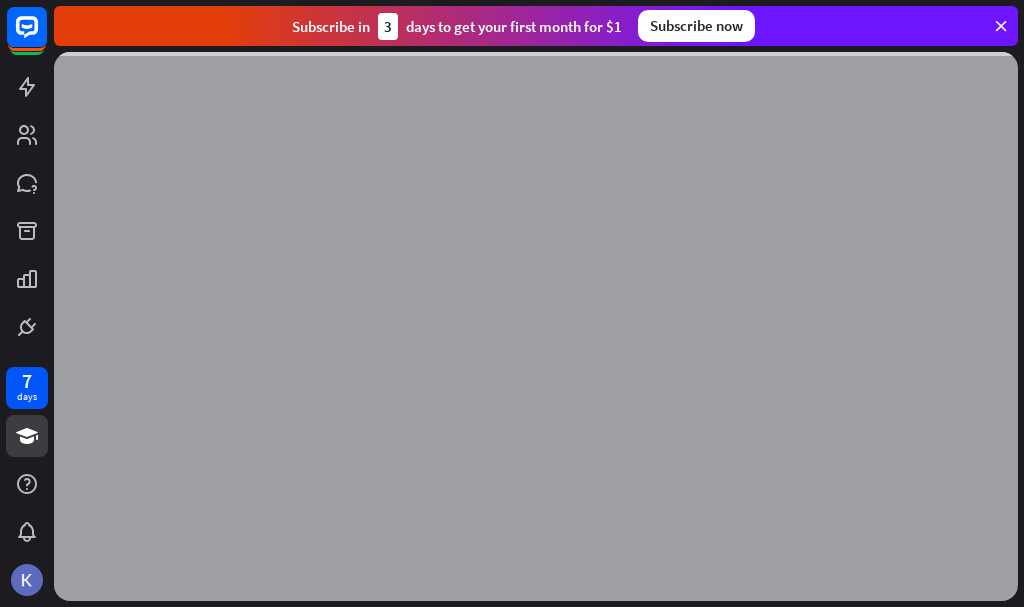scroll, scrollTop: 0, scrollLeft: 0, axis: both 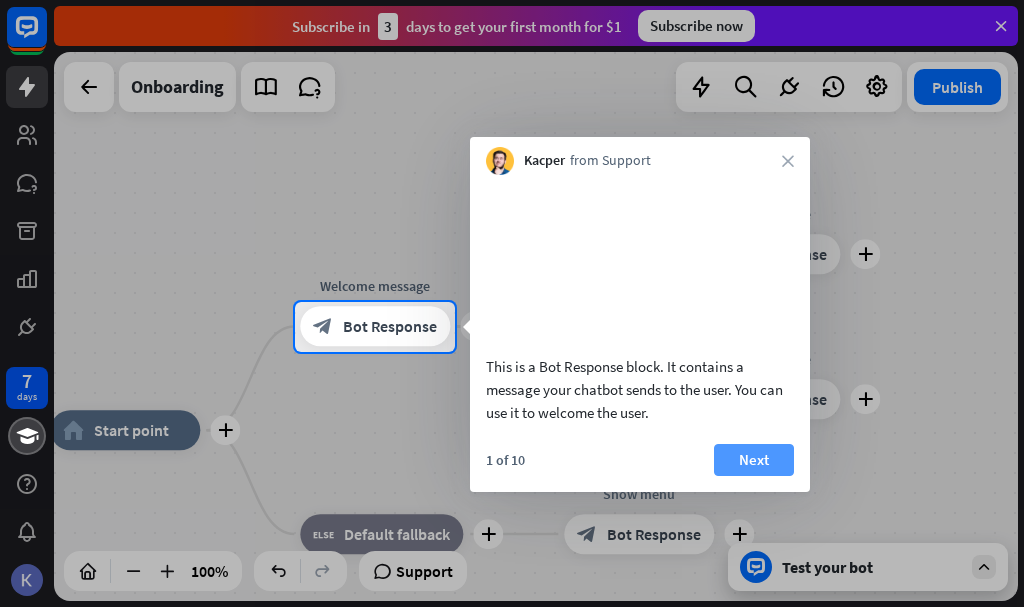 click on "Next" at bounding box center (754, 460) 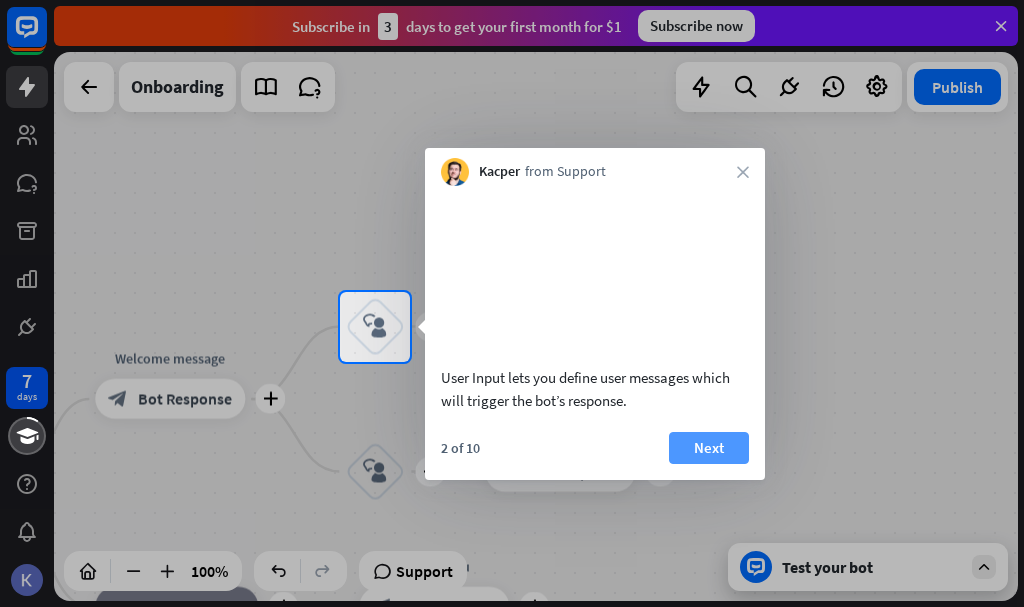 click on "Next" at bounding box center (709, 448) 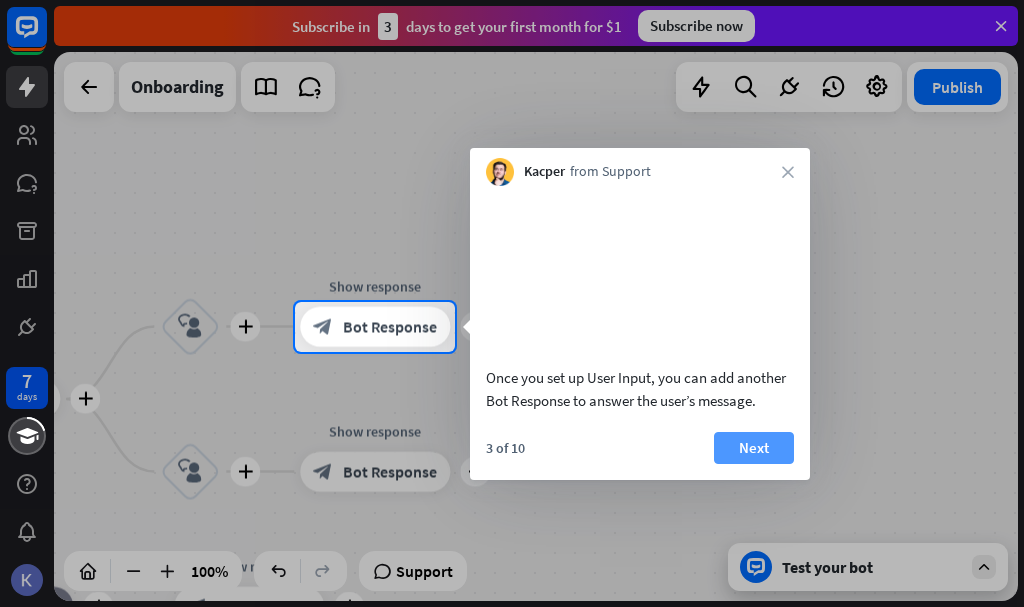 click on "Next" at bounding box center [754, 448] 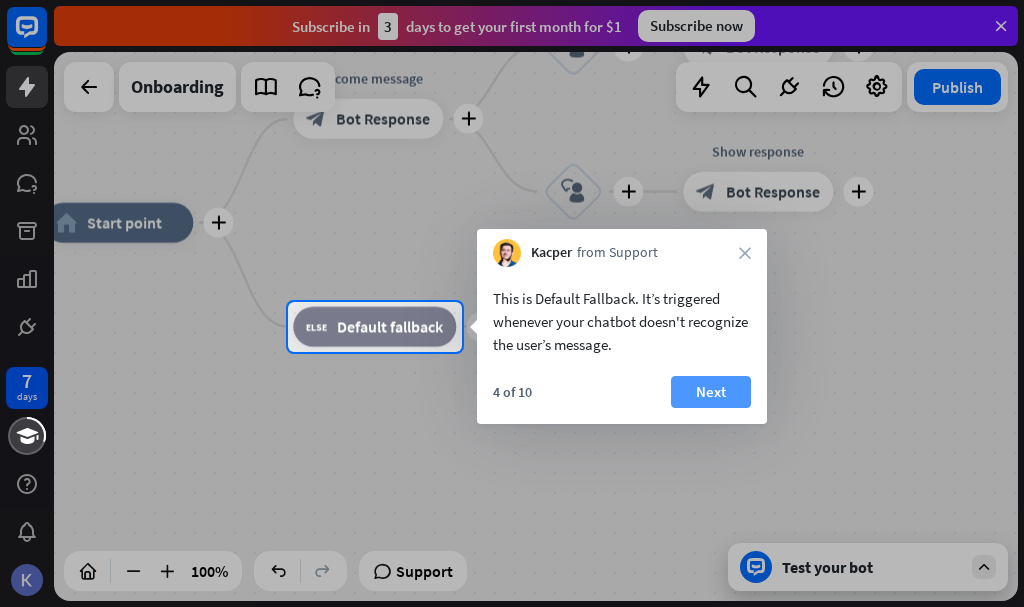 click on "Next" at bounding box center (711, 392) 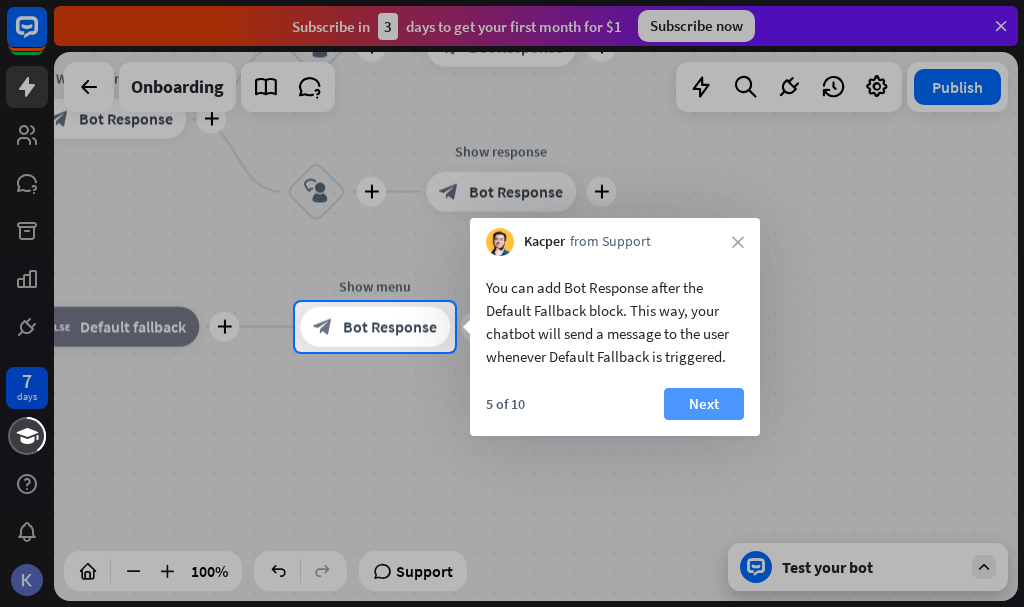 click on "Next" at bounding box center [704, 404] 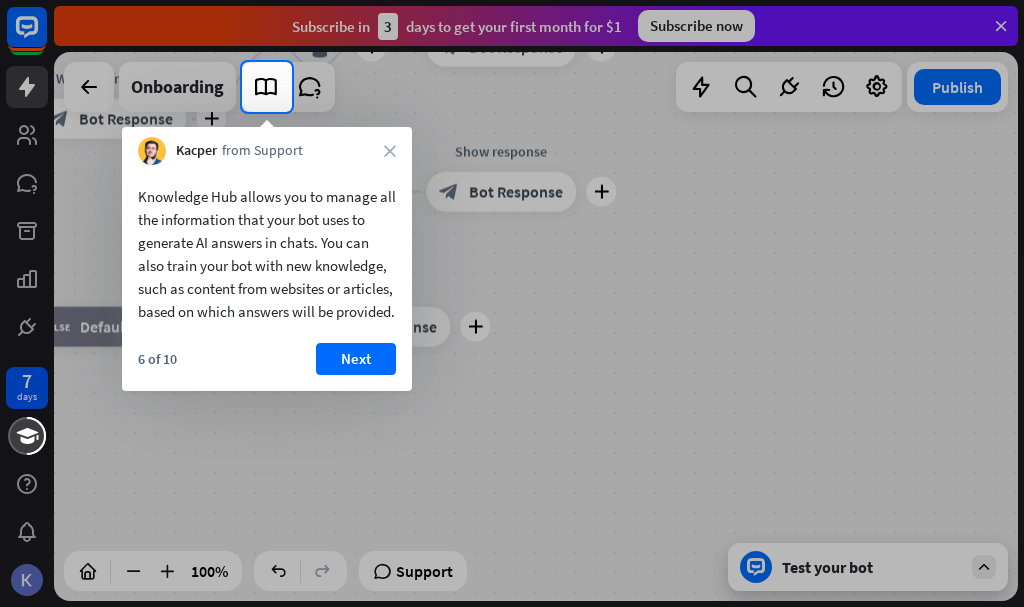 drag, startPoint x: 388, startPoint y: 340, endPoint x: 513, endPoint y: -121, distance: 477.6463 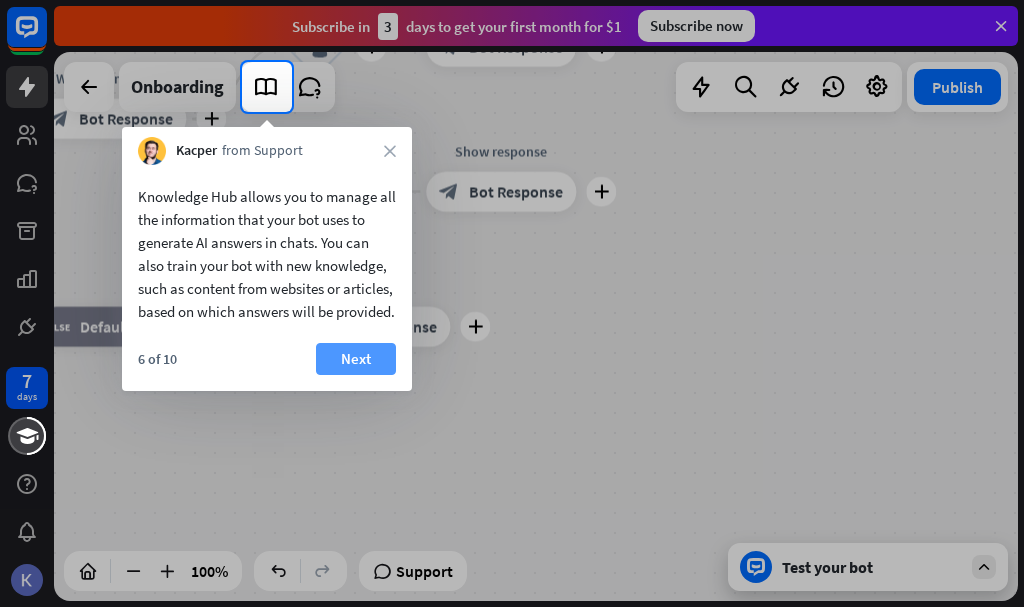 click on "Next" at bounding box center [356, 359] 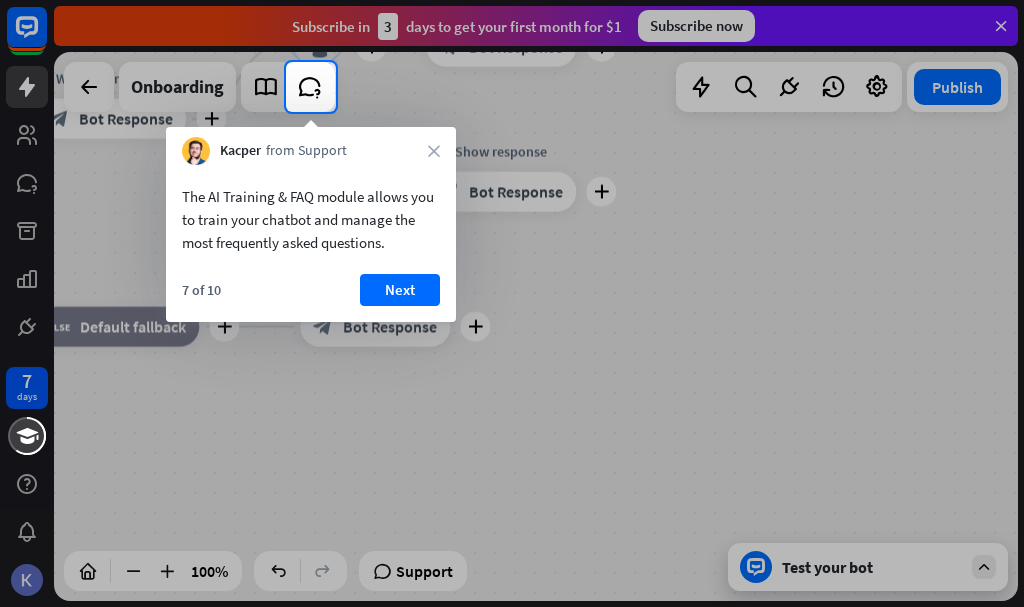 click on "Next" at bounding box center (400, 290) 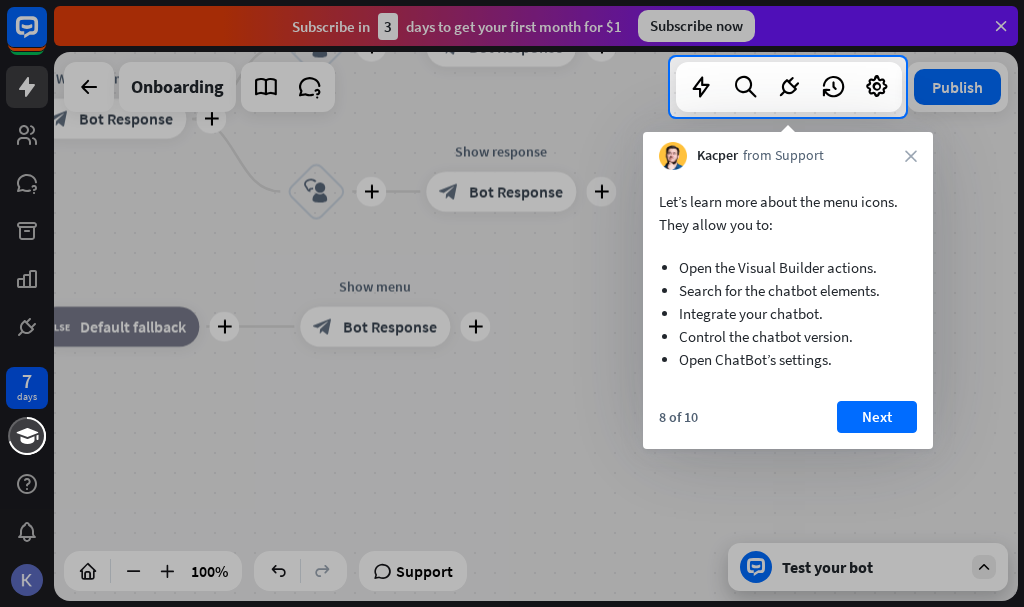 click on "Next" at bounding box center (877, 417) 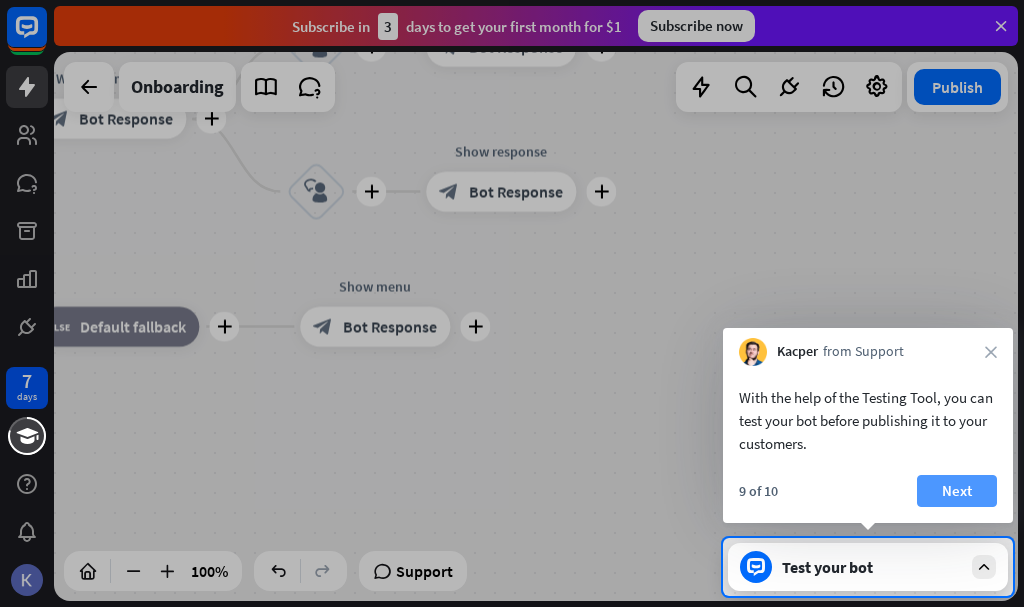 click on "Next" at bounding box center [957, 491] 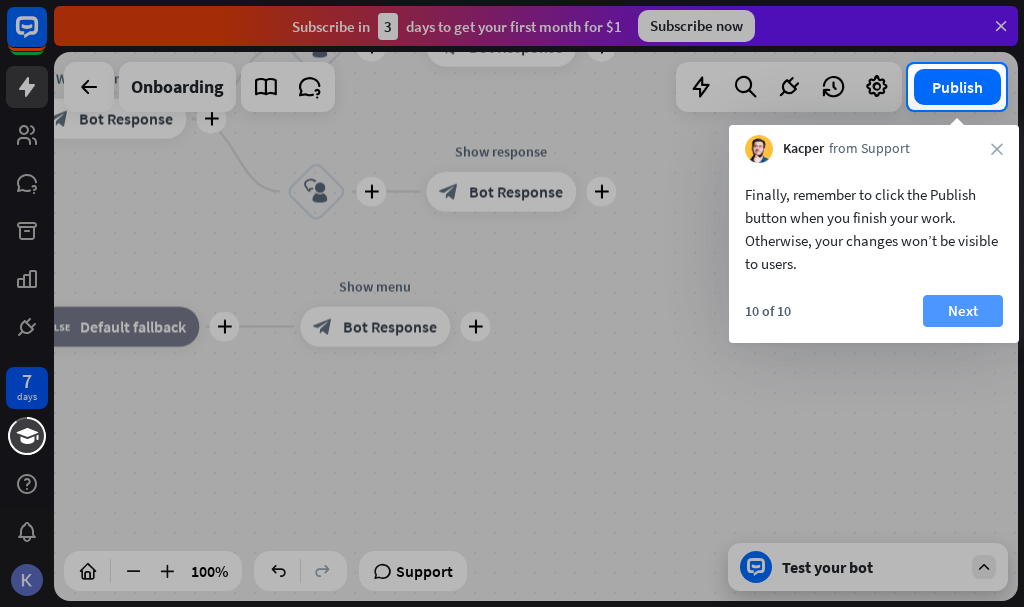 click on "Next" at bounding box center (963, 311) 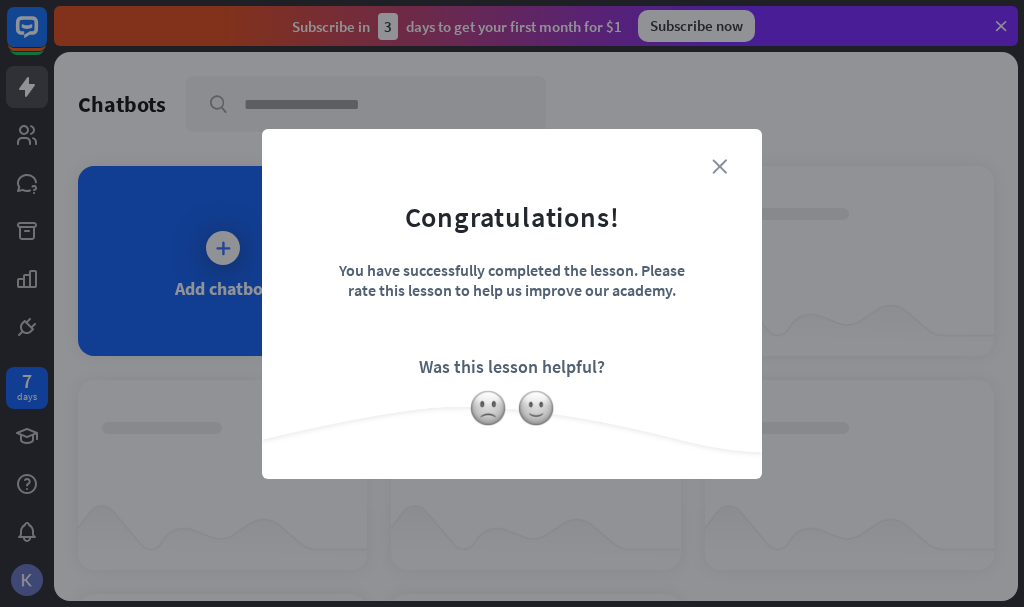 click on "close" at bounding box center (719, 166) 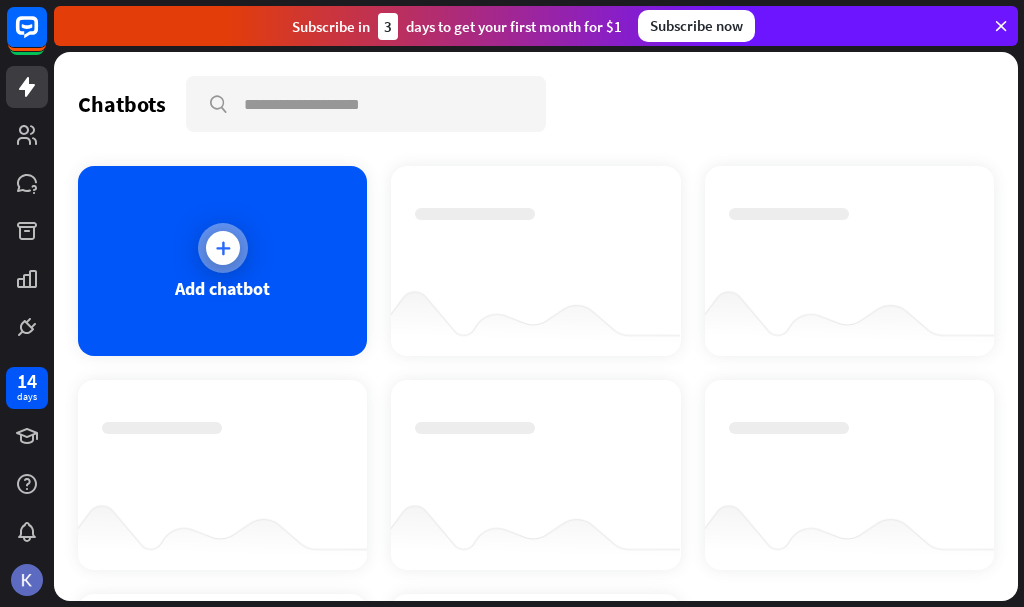 click at bounding box center [223, 248] 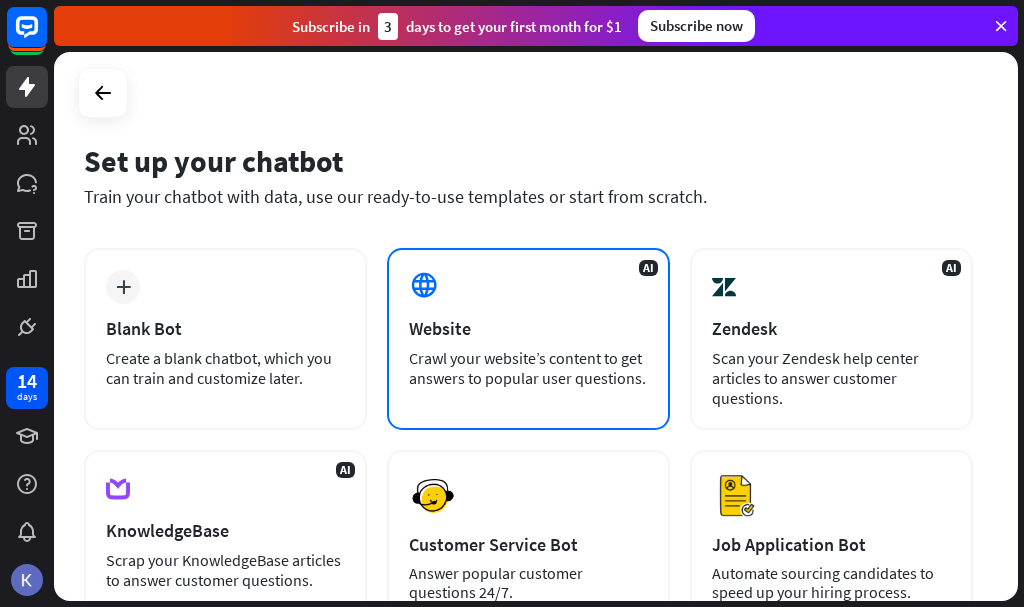 click on "Website" at bounding box center [528, 328] 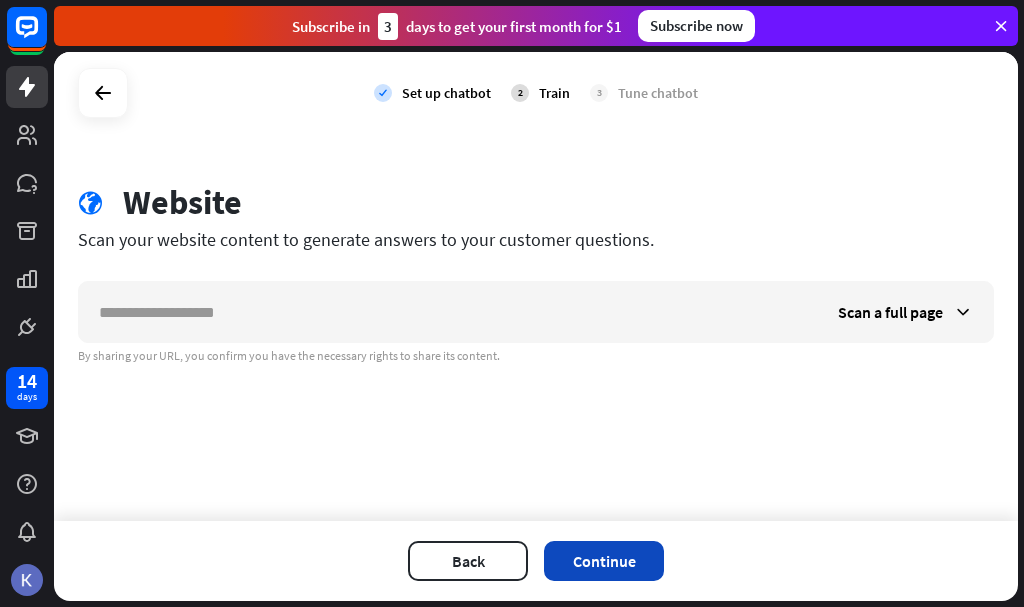 click on "Continue" at bounding box center [604, 561] 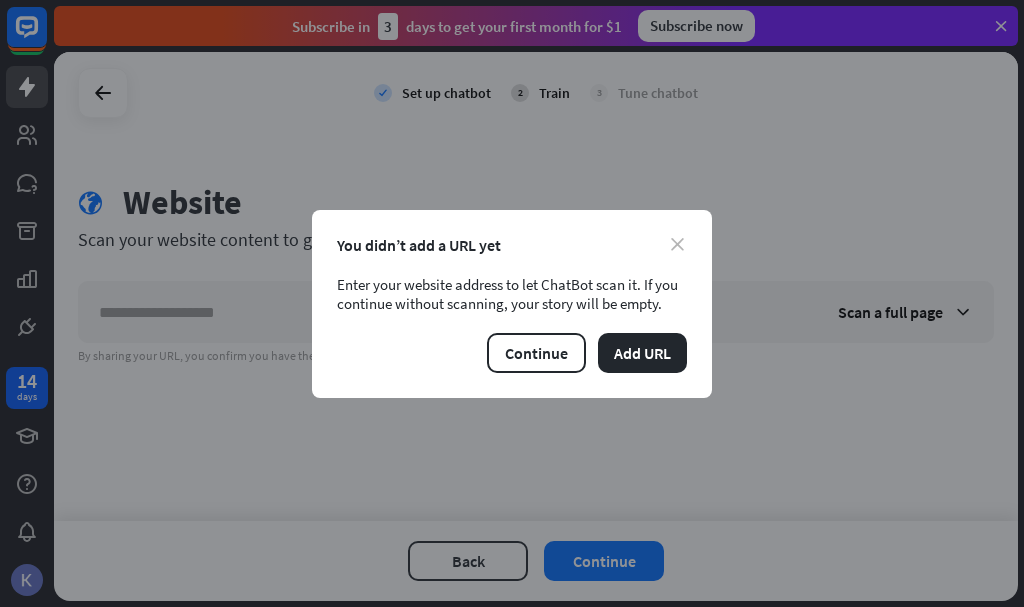 click on "close" at bounding box center [677, 244] 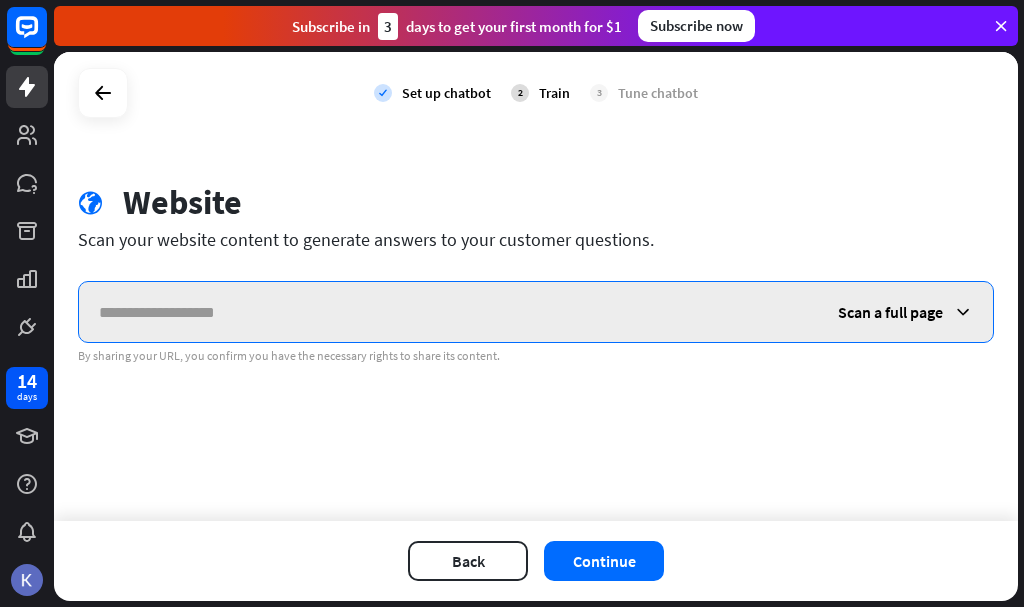 click at bounding box center [448, 312] 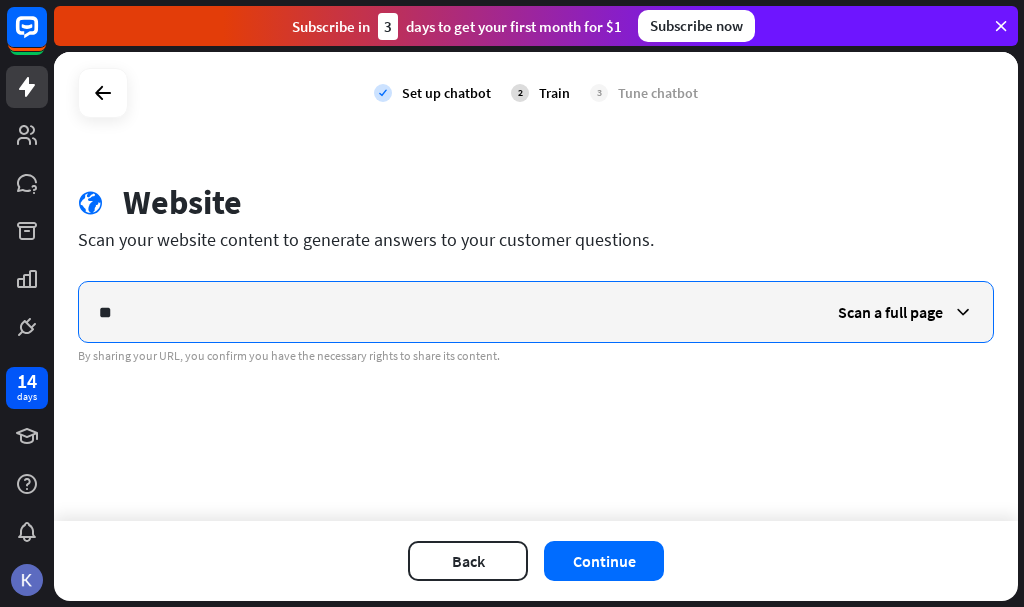 type on "*" 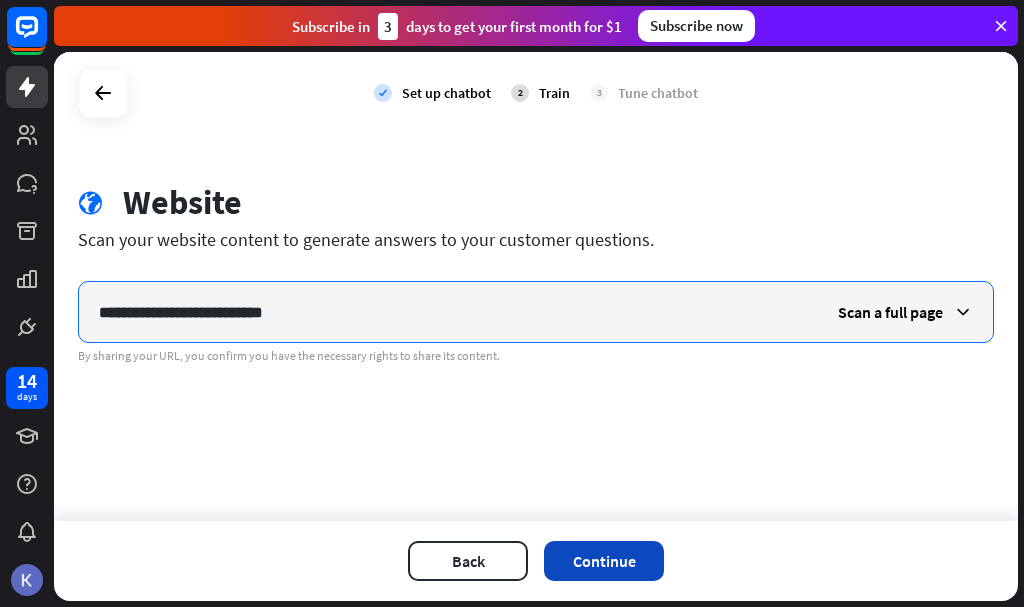 type on "**********" 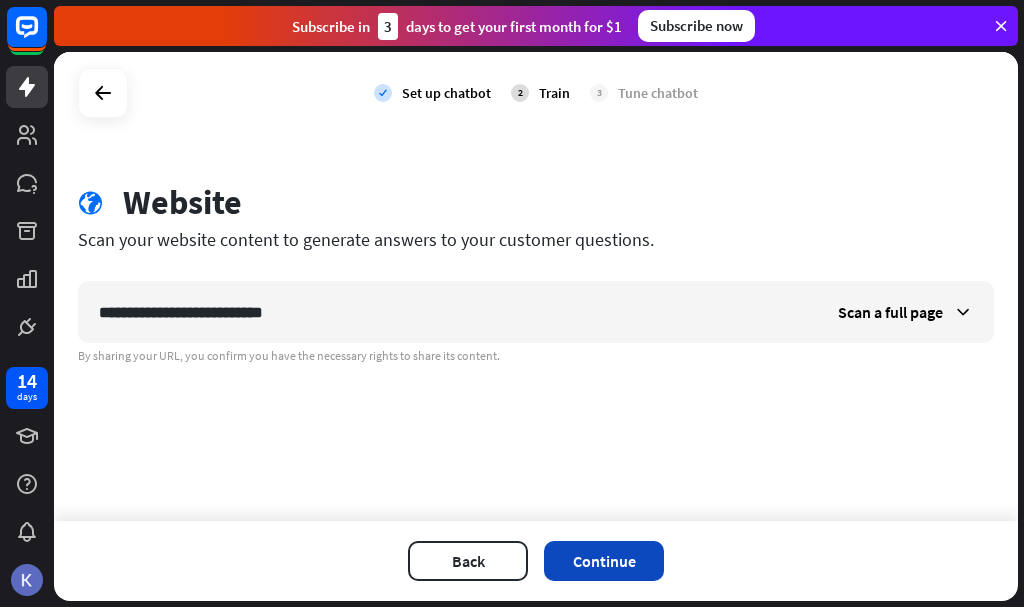click on "Continue" at bounding box center (604, 561) 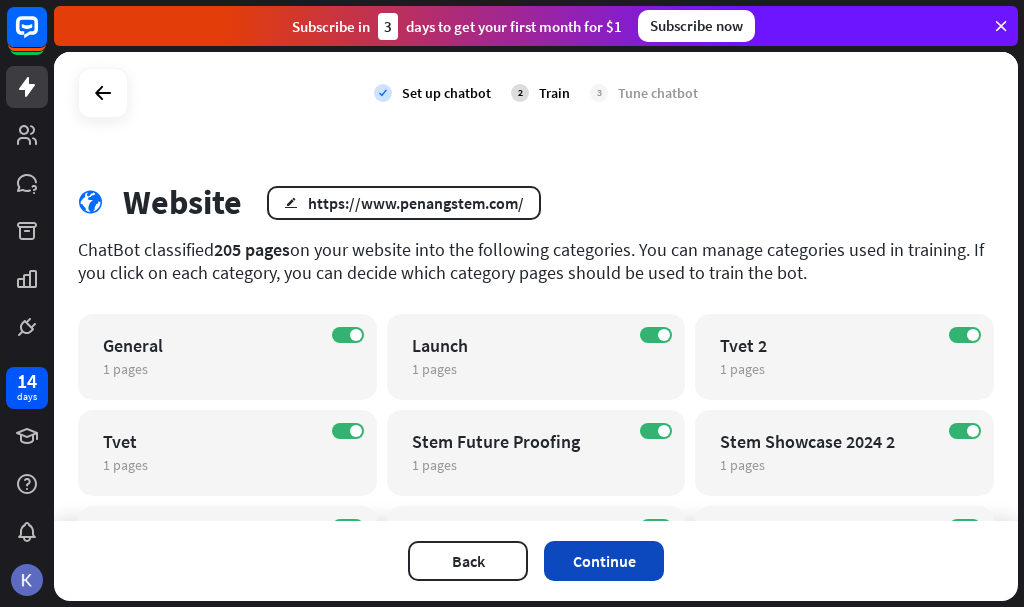 click on "Continue" at bounding box center (604, 561) 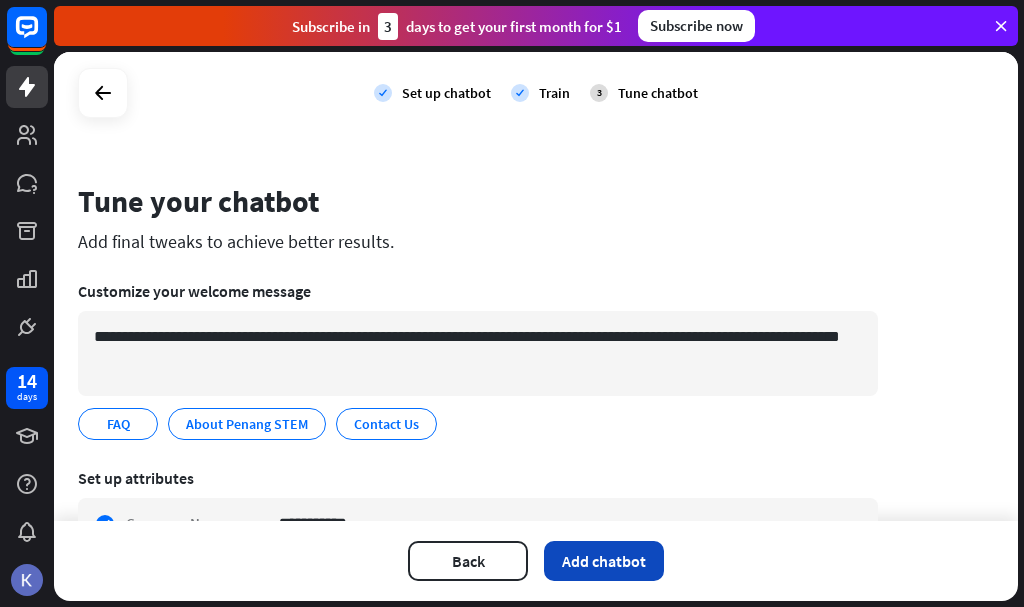 click on "Add chatbot" at bounding box center (604, 561) 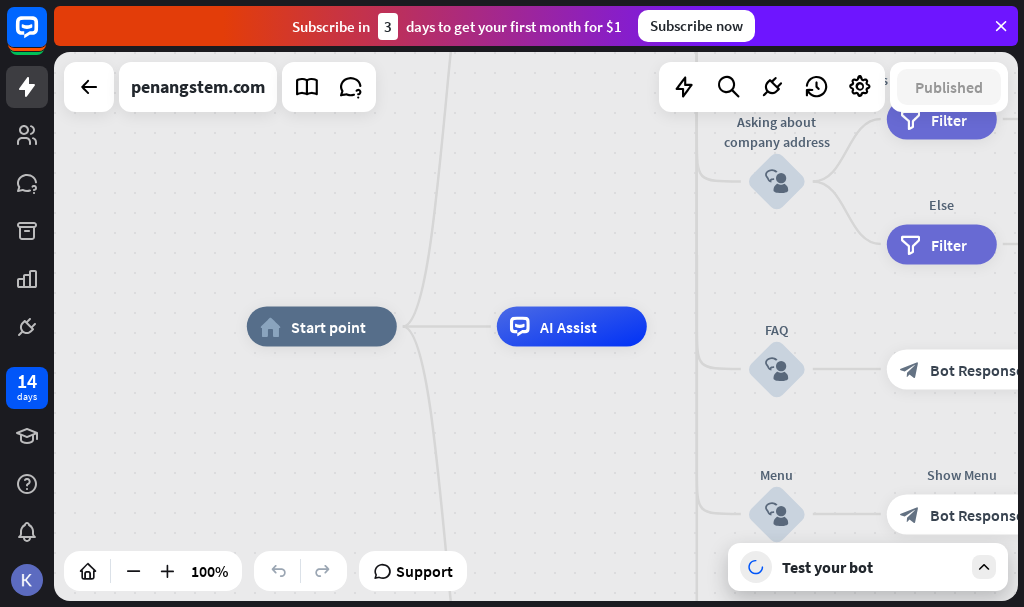 click on "Test your bot" at bounding box center (872, 567) 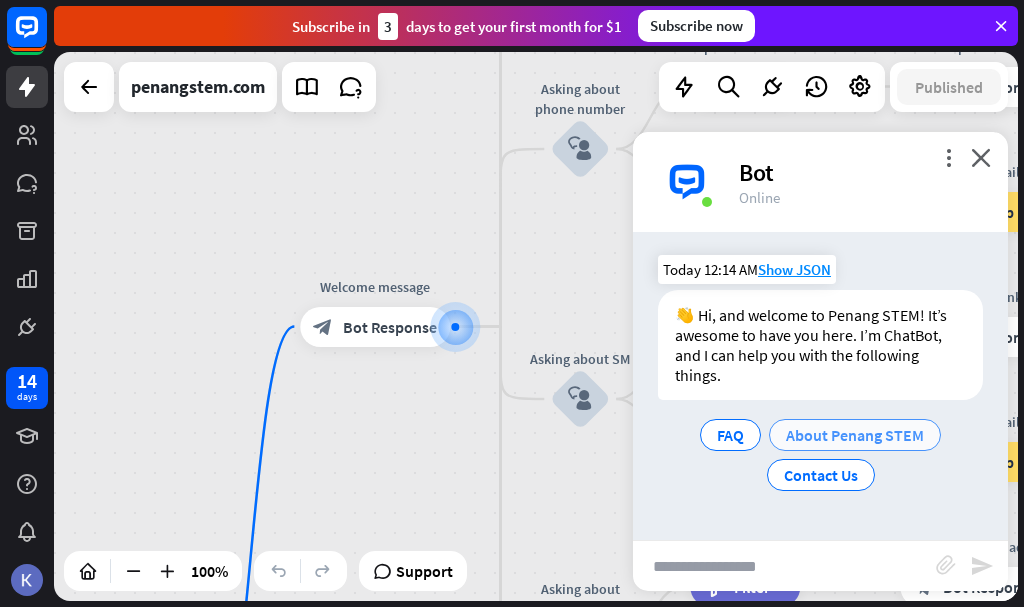 click on "About Penang STEM" at bounding box center [855, 435] 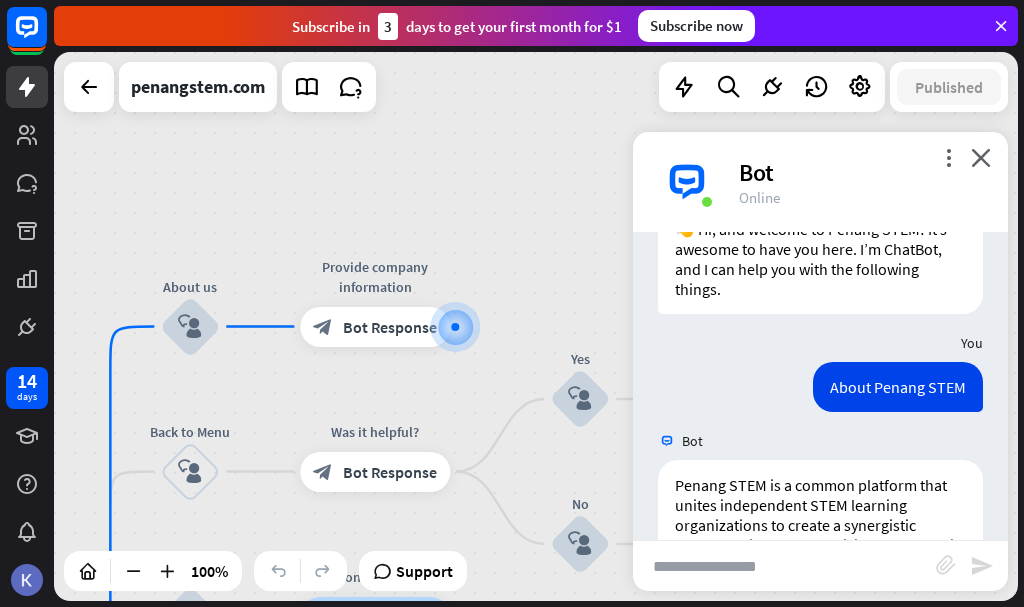 scroll, scrollTop: 261, scrollLeft: 0, axis: vertical 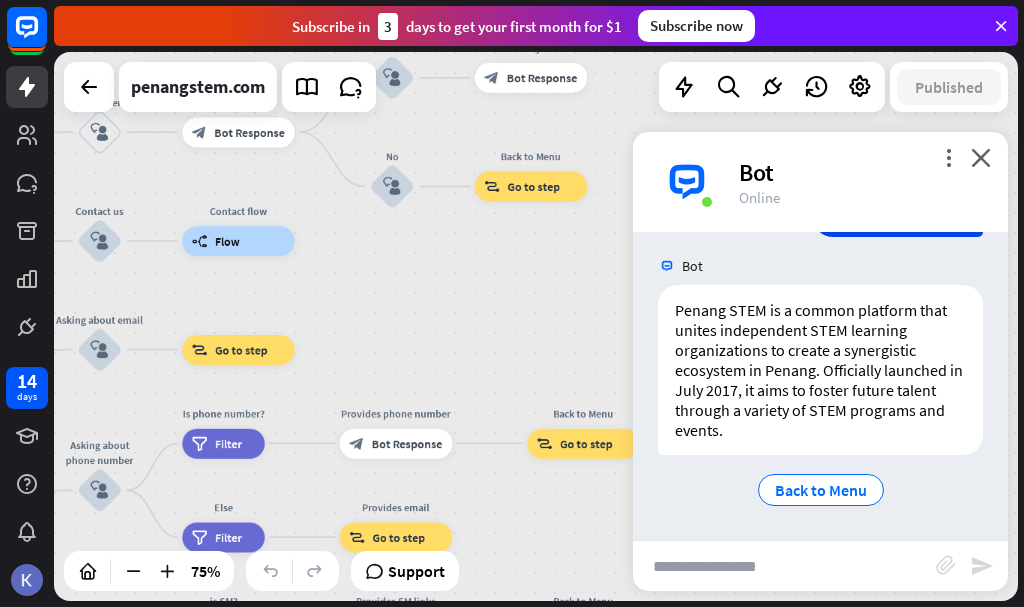 drag, startPoint x: 488, startPoint y: 249, endPoint x: 317, endPoint y: -58, distance: 351.41144 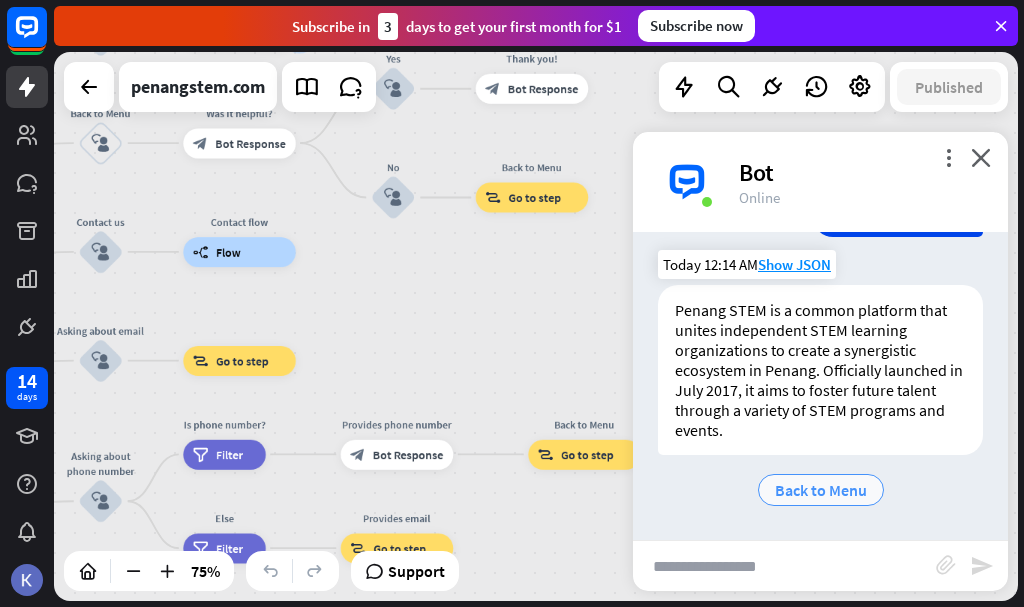 click on "Back to Menu" at bounding box center [821, 490] 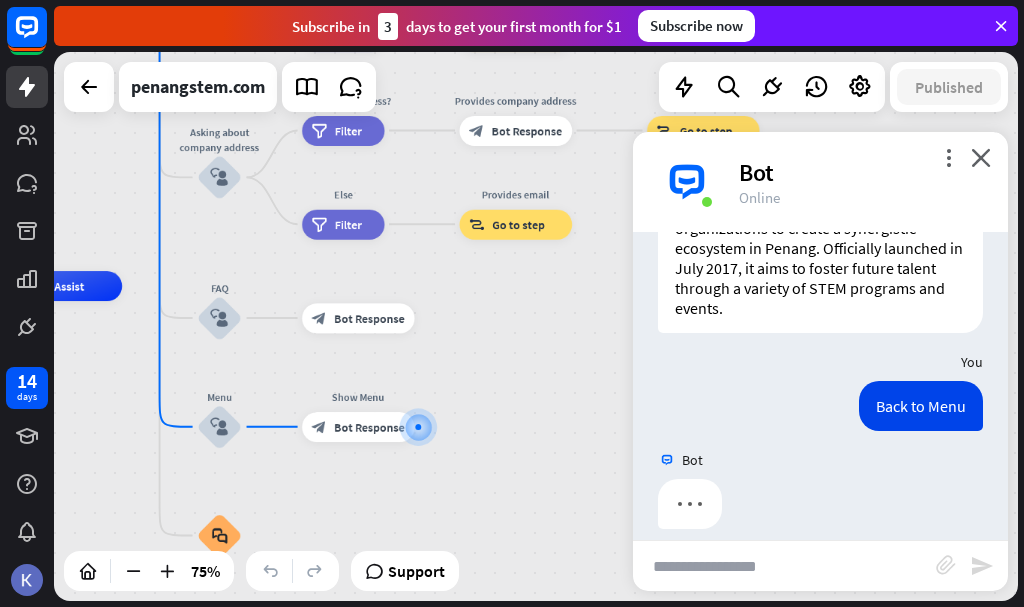 scroll, scrollTop: 402, scrollLeft: 0, axis: vertical 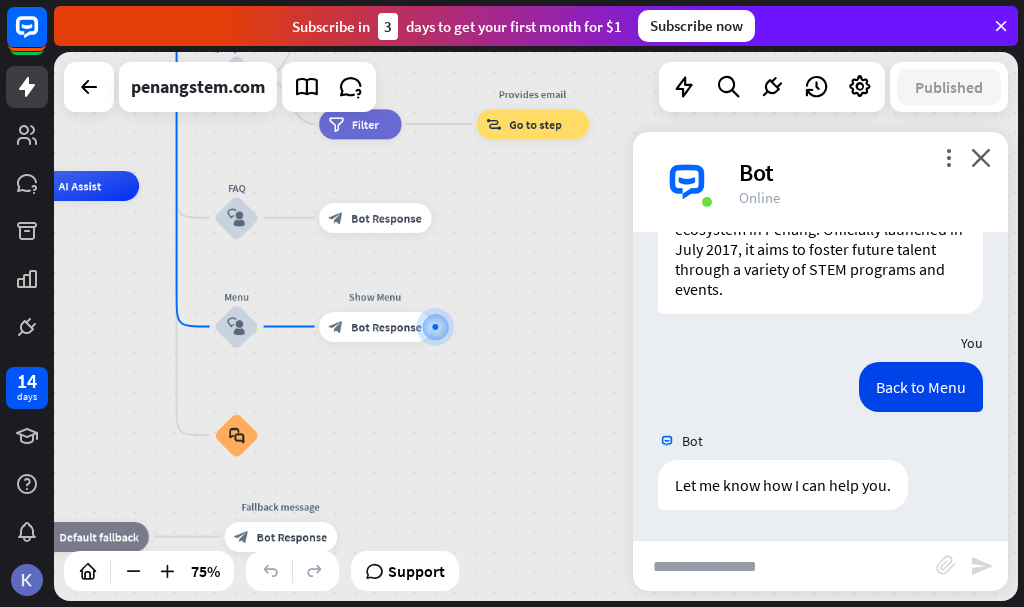 click at bounding box center [784, 566] 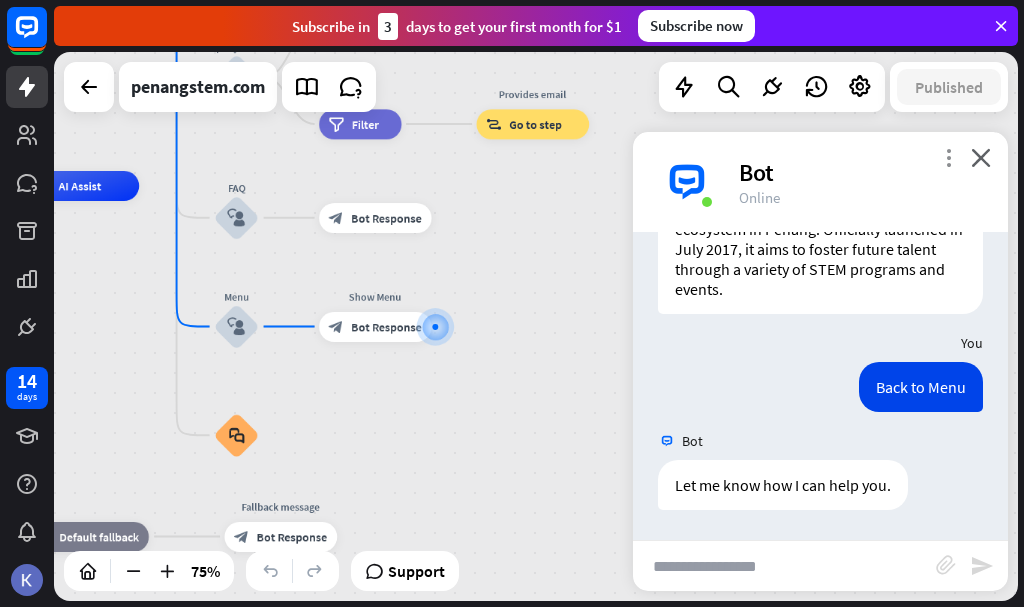 click on "more_vert" at bounding box center (948, 157) 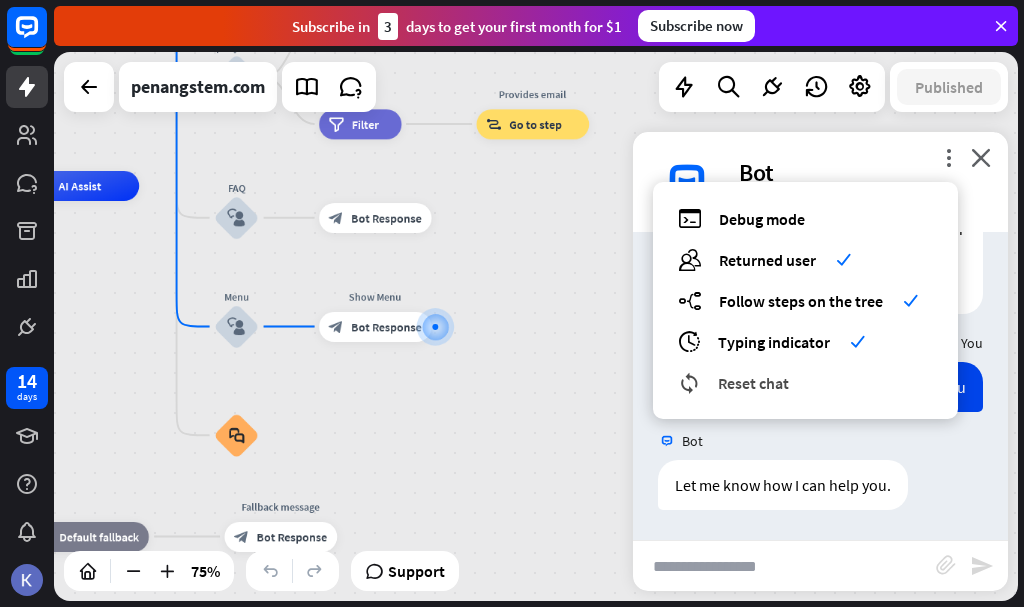click on "reset_chat   Reset chat" at bounding box center [805, 382] 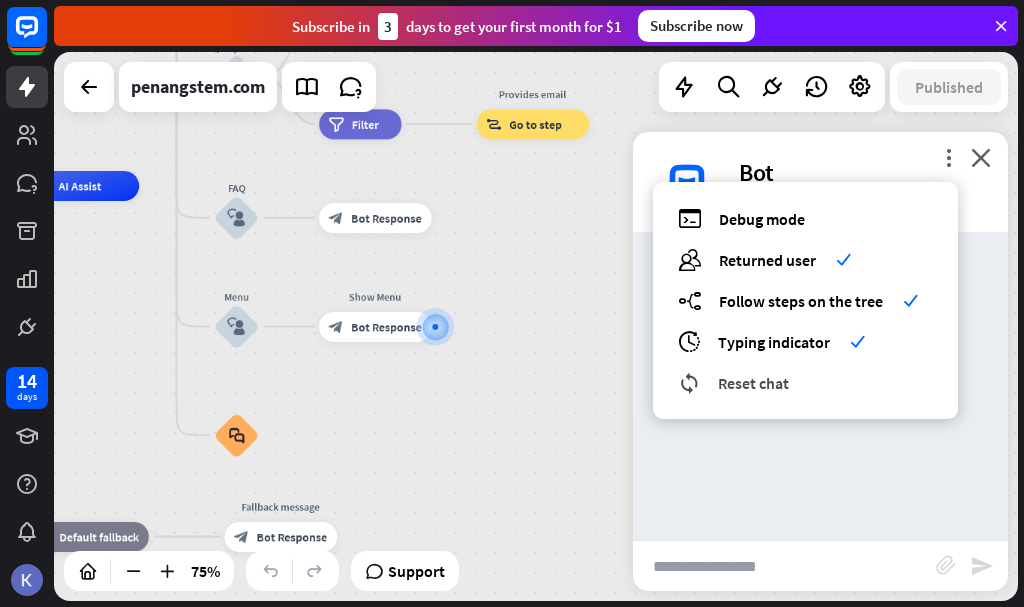 scroll, scrollTop: 0, scrollLeft: 0, axis: both 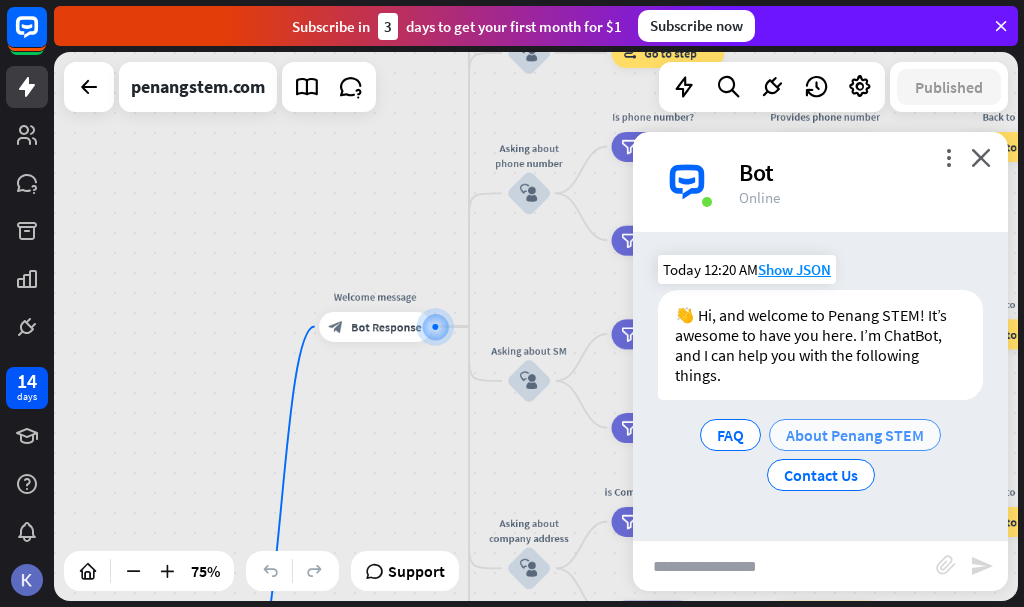 click on "About Penang STEM" at bounding box center (855, 435) 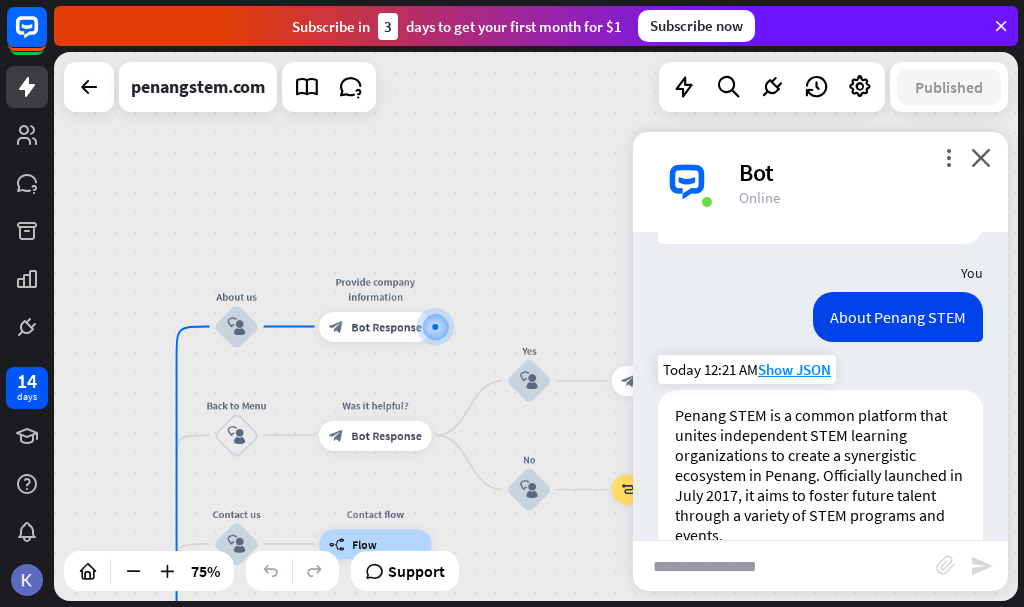 scroll, scrollTop: 200, scrollLeft: 0, axis: vertical 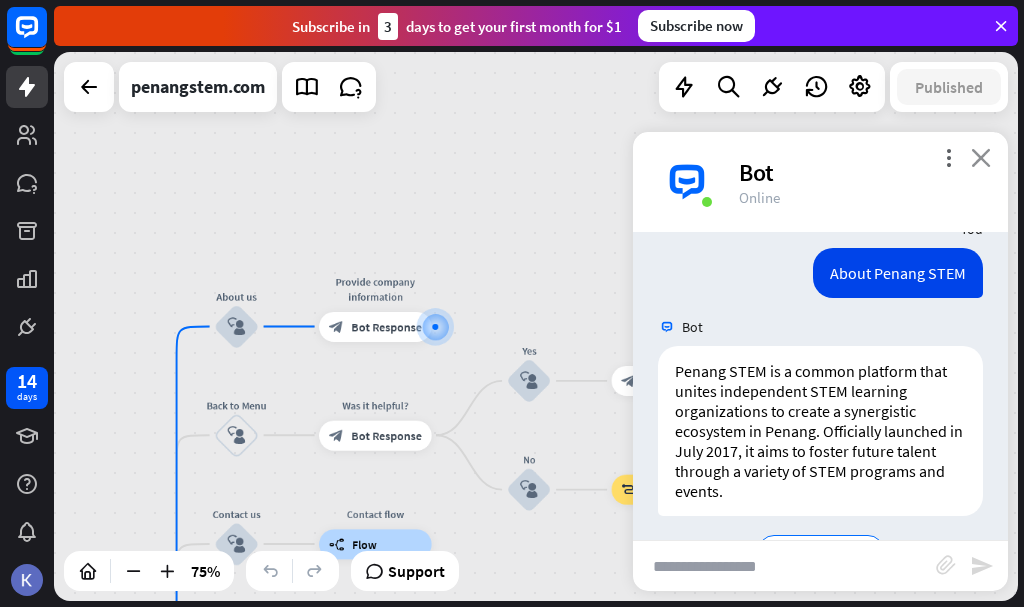 click on "close" at bounding box center (981, 157) 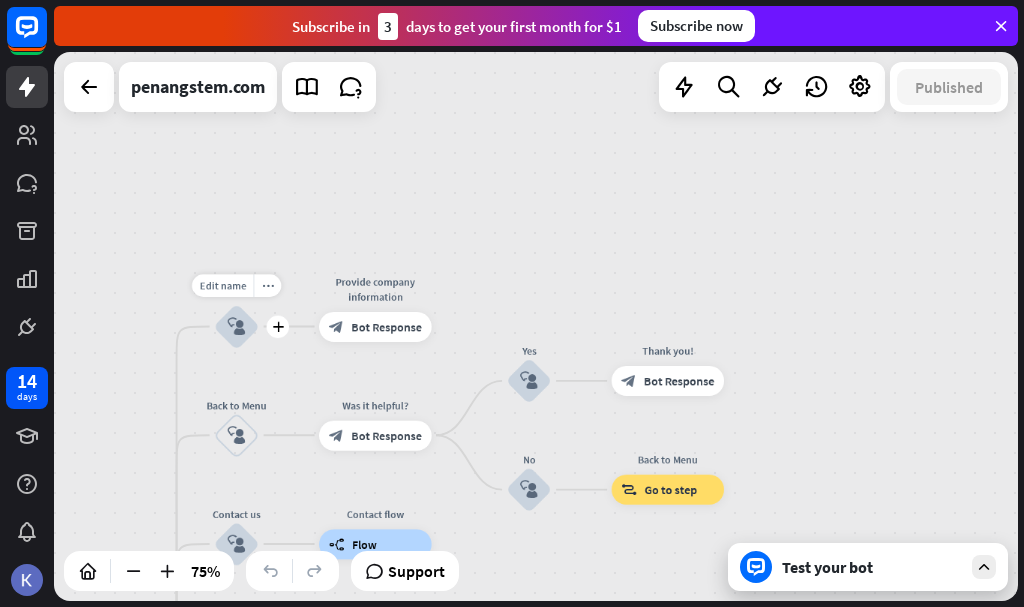 click on "block_user_input" at bounding box center [236, 326] 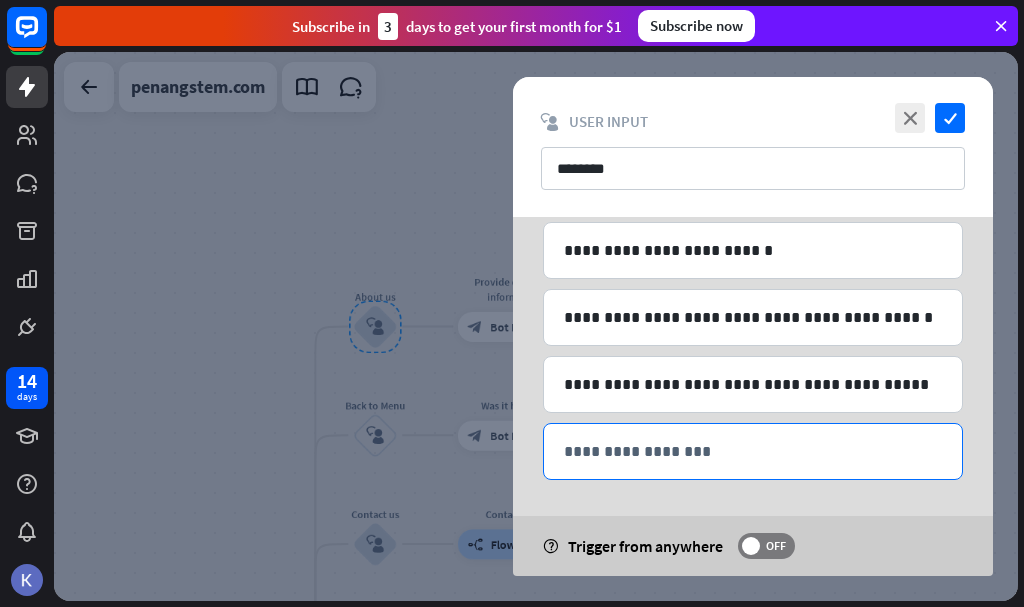 scroll, scrollTop: 424, scrollLeft: 0, axis: vertical 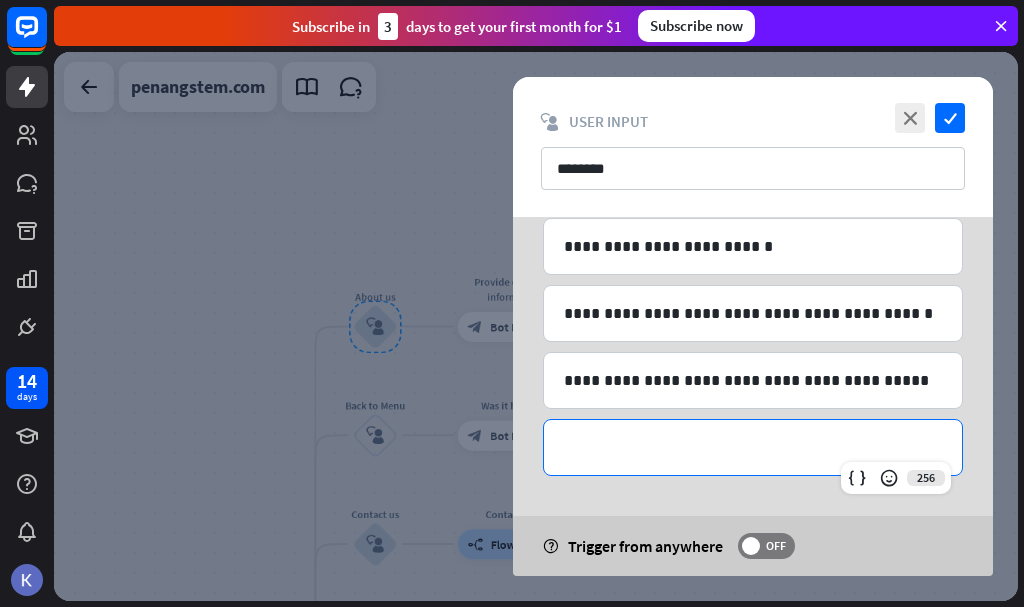 click on "**********" at bounding box center [753, 447] 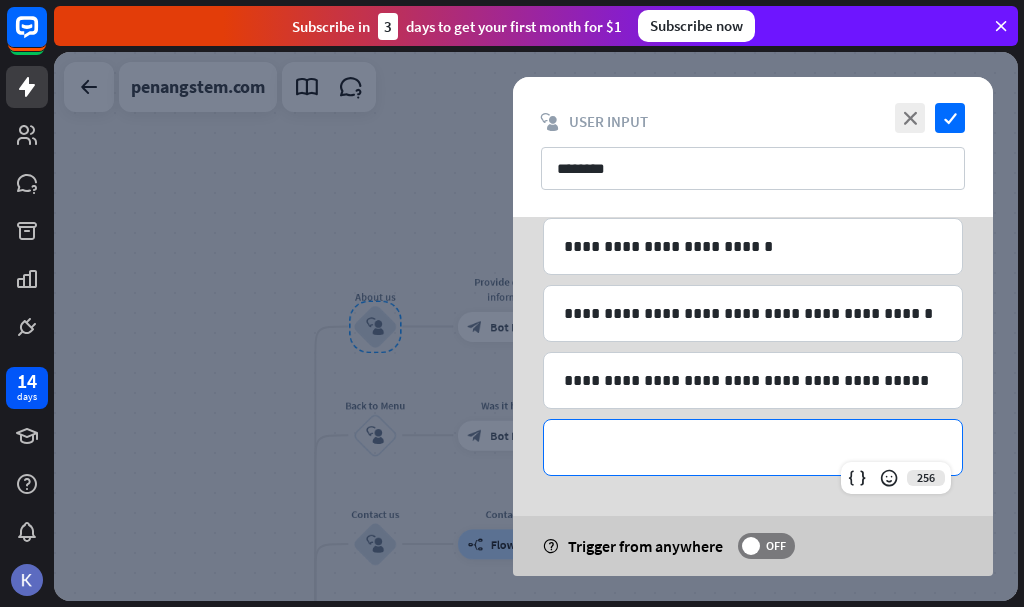 type 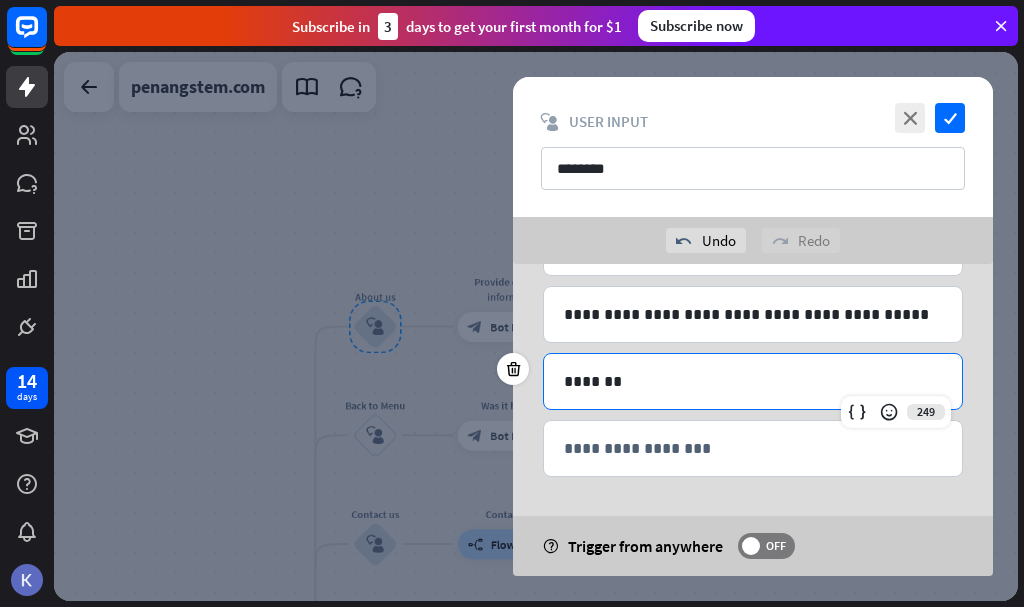 scroll, scrollTop: 538, scrollLeft: 0, axis: vertical 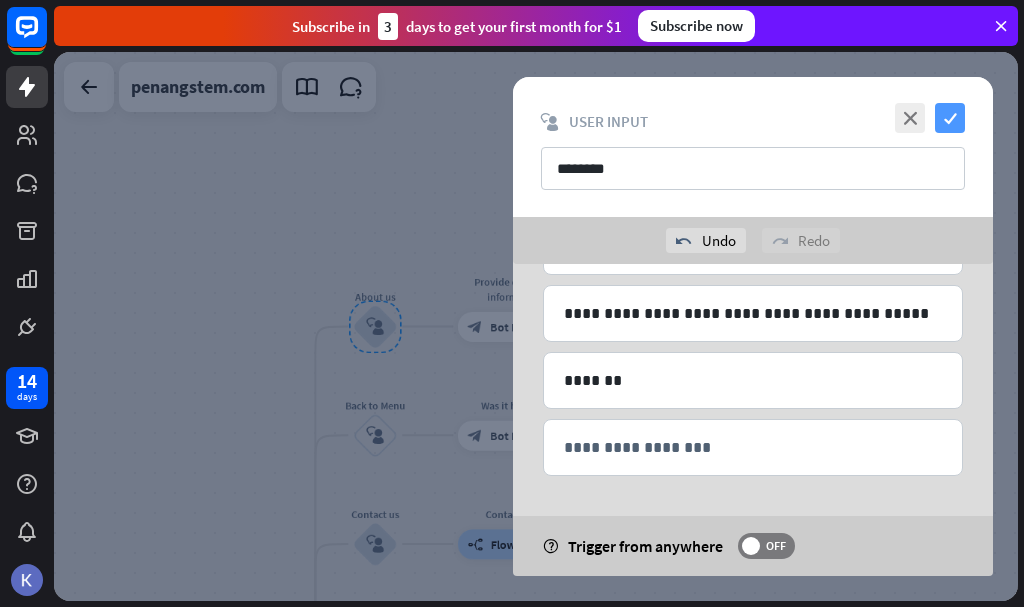 click on "check" at bounding box center [950, 118] 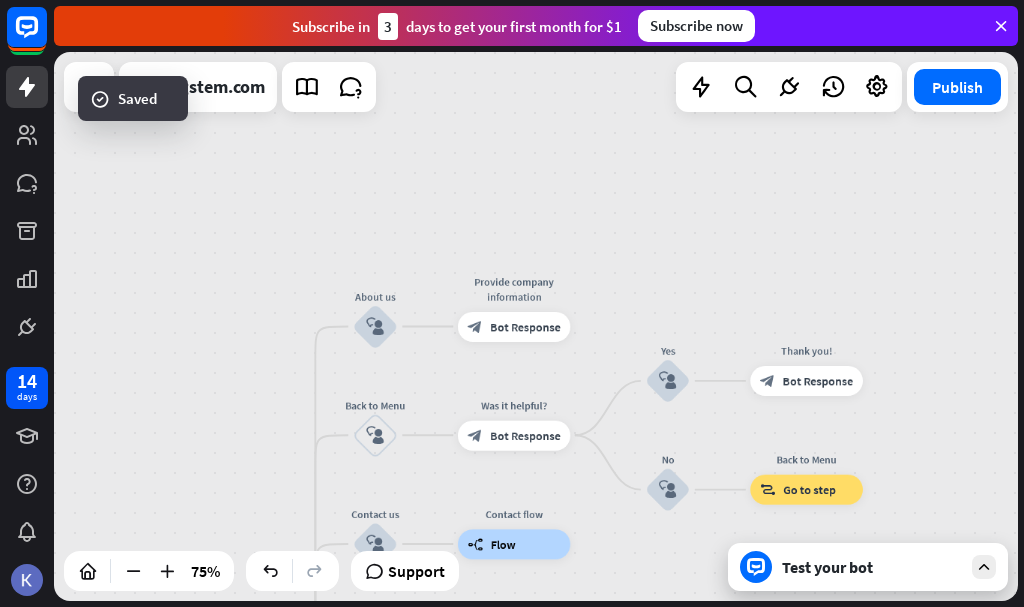 click on "Test your bot" at bounding box center (872, 567) 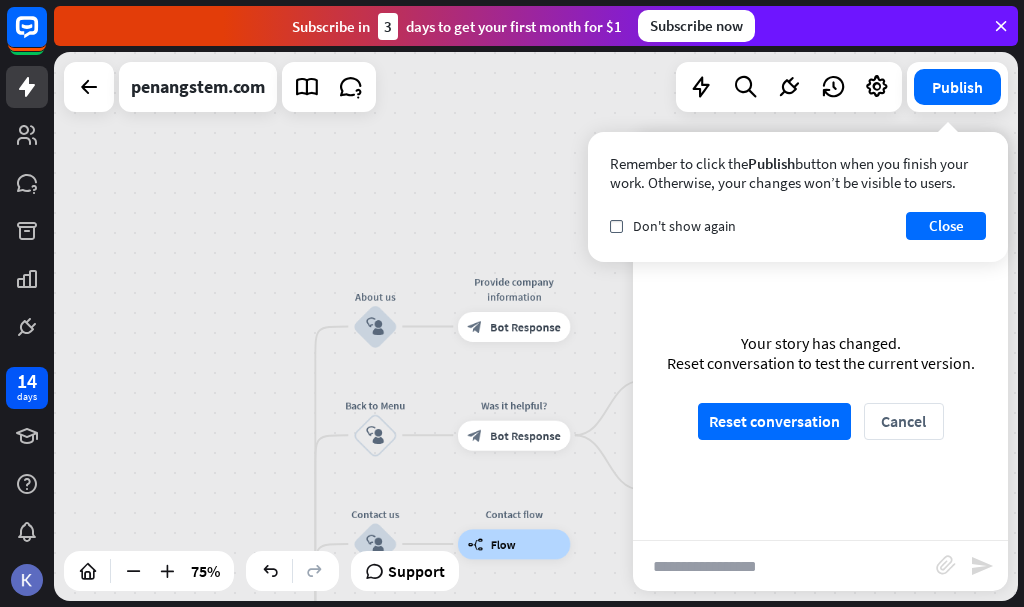 click at bounding box center (784, 566) 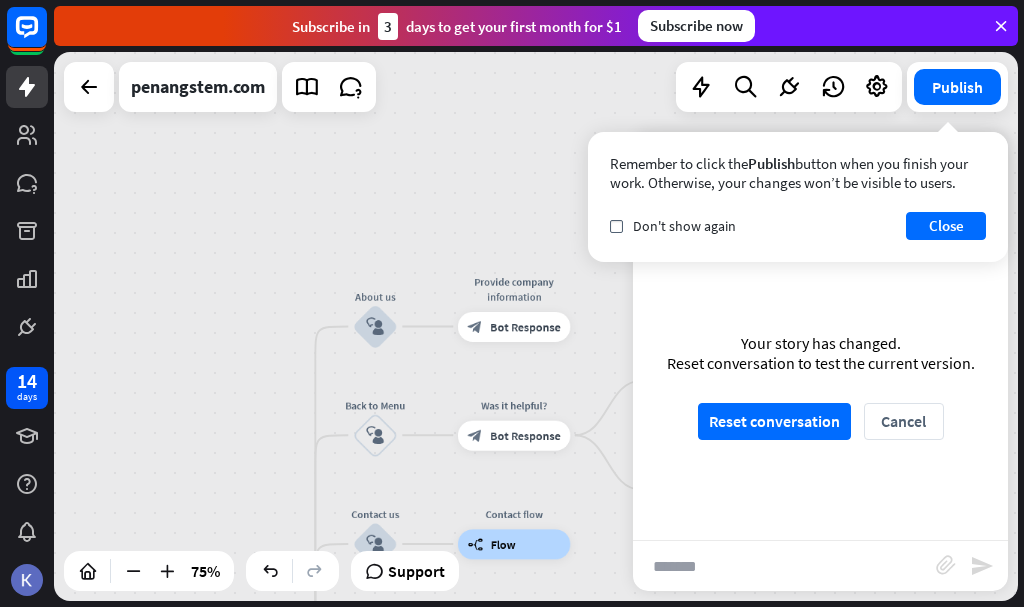 type on "*******" 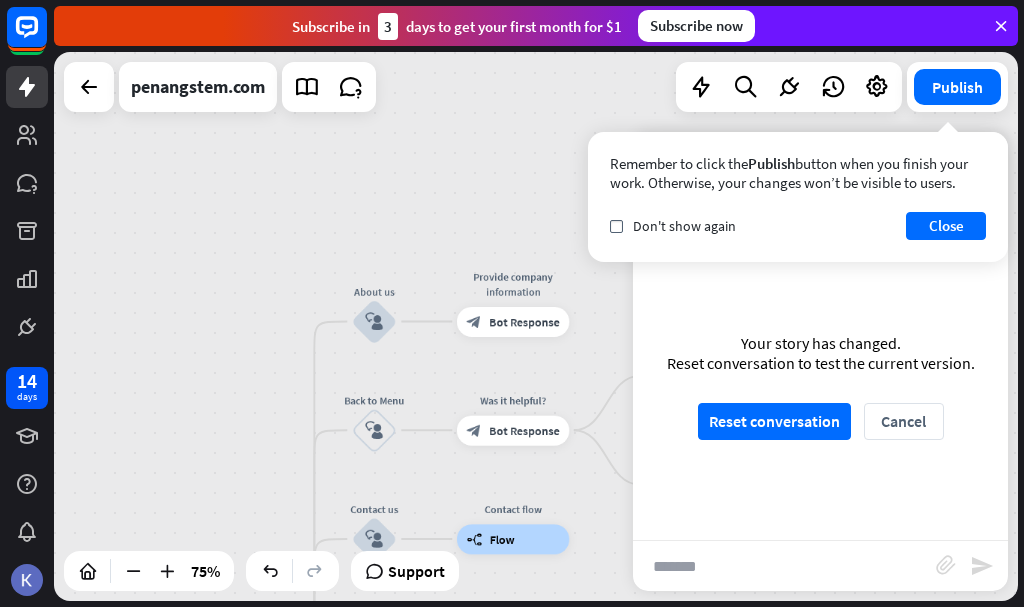 click on "home_2   Start point                 Welcome message   block_bot_response   Bot Response                 About us   block_user_input                 Provide company information   block_bot_response   Bot Response                 Back to Menu   block_user_input                 Was it helpful?   block_bot_response   Bot Response                 Yes   block_user_input                 Thank you!   block_bot_response   Bot Response                 No   block_user_input                 Back to Menu   block_goto   Go to step                 Contact us   block_user_input                 Contact flow   builder_tree   Flow                 Asking about email   block_user_input                   block_goto   Go to step                 Asking about phone number   block_user_input                 Is phone number?   filter   Filter                 Provides phone number   block_bot_response   Bot Response                 Back to Menu   block_goto   Go to step                 Else   filter   Filter" at bounding box center [536, 326] 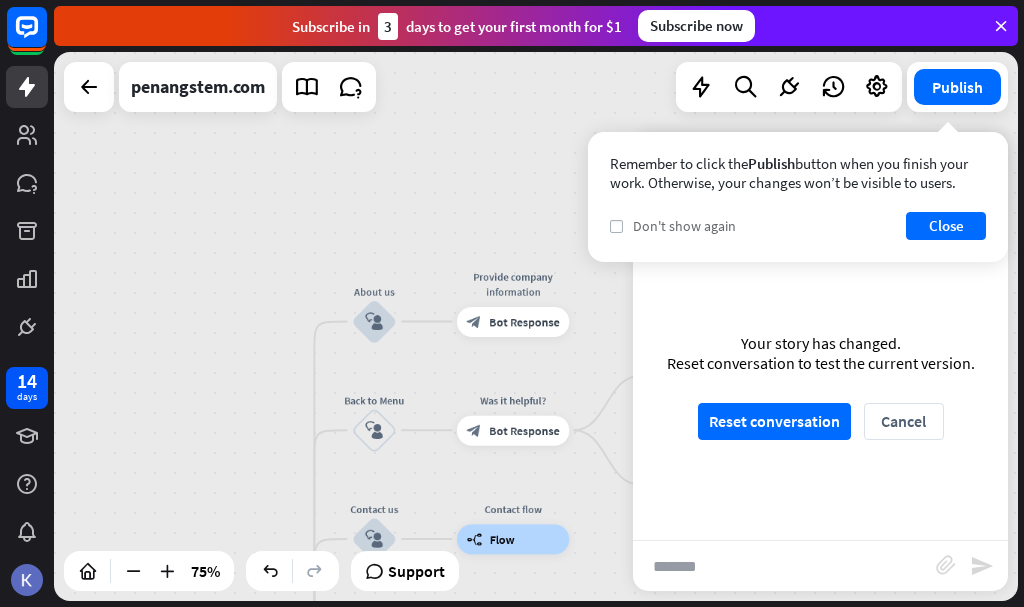 click on "check" at bounding box center [616, 226] 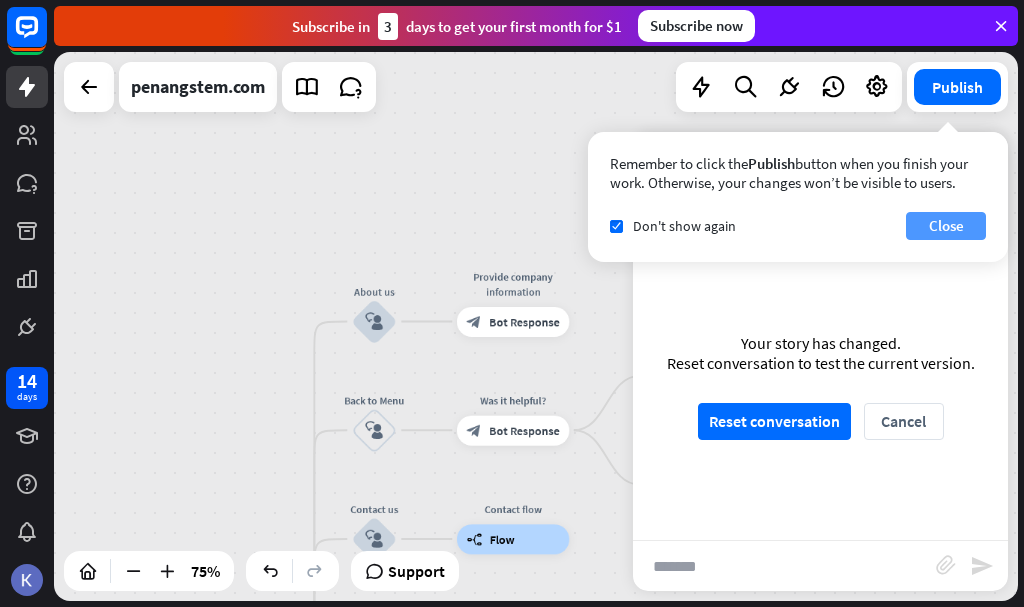 click on "Close" at bounding box center [946, 226] 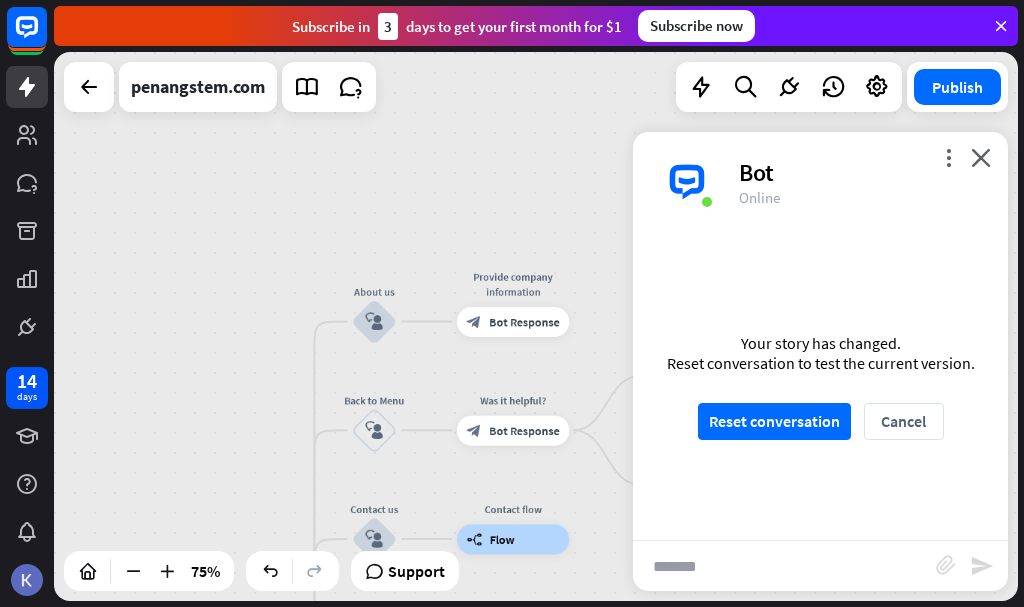 drag, startPoint x: 952, startPoint y: 152, endPoint x: 935, endPoint y: 160, distance: 18.788294 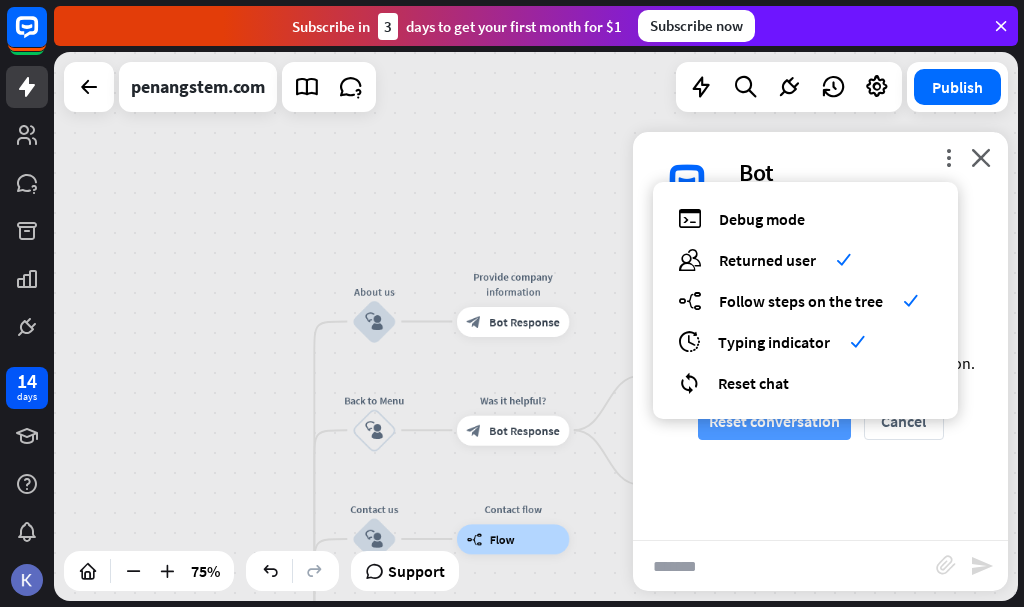 click on "Reset conversation" at bounding box center (774, 421) 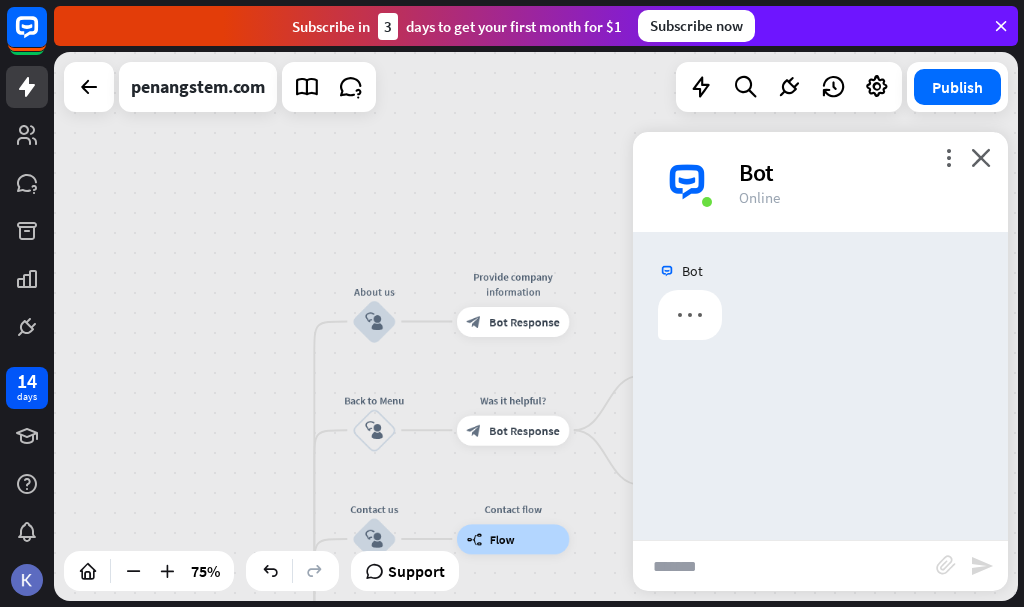 scroll, scrollTop: 0, scrollLeft: 0, axis: both 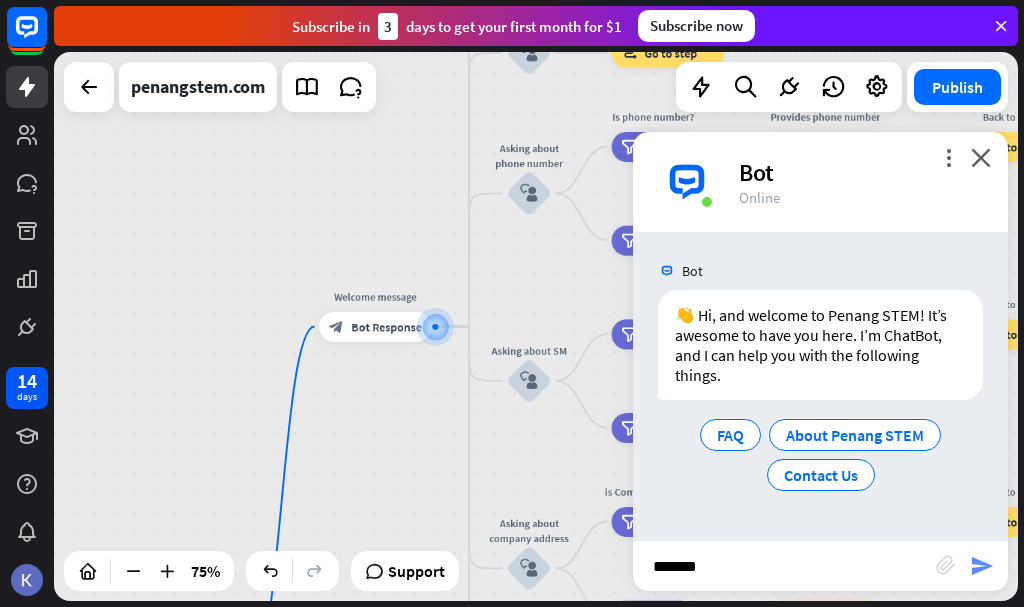 click on "send" at bounding box center [982, 566] 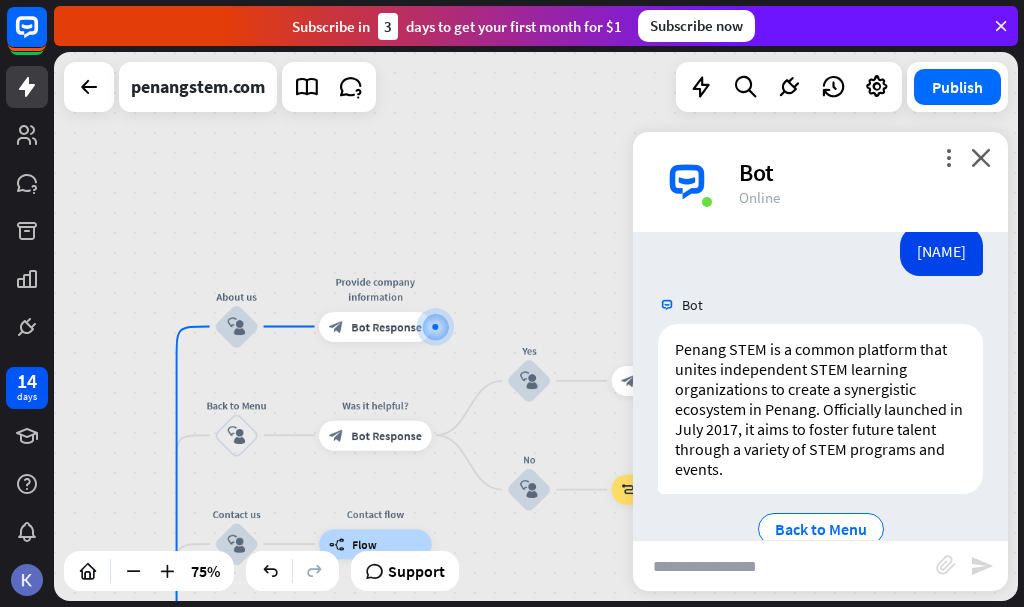 scroll, scrollTop: 261, scrollLeft: 0, axis: vertical 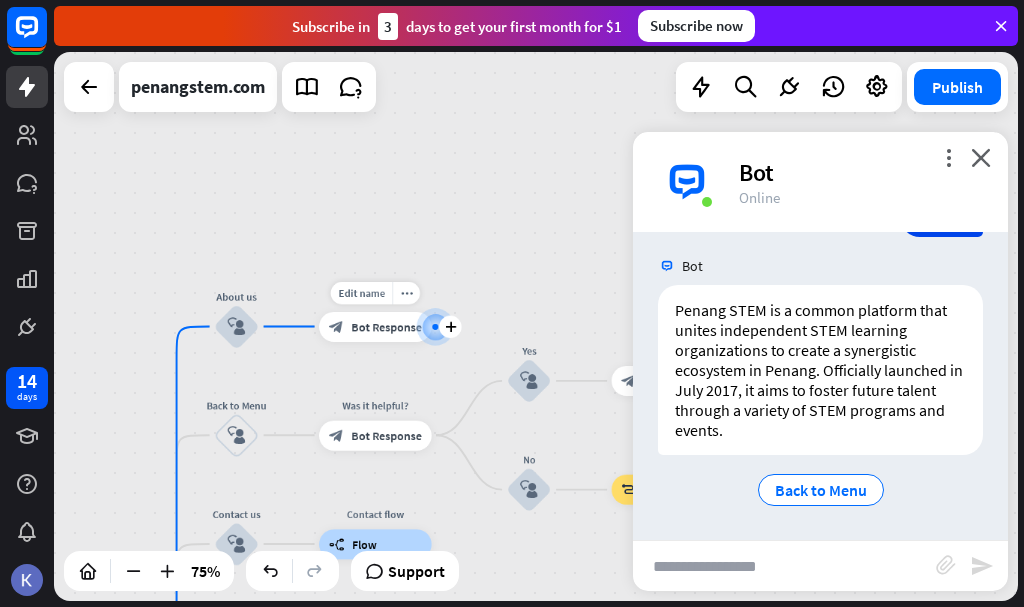 click on "block_bot_response   Bot Response" at bounding box center (375, 326) 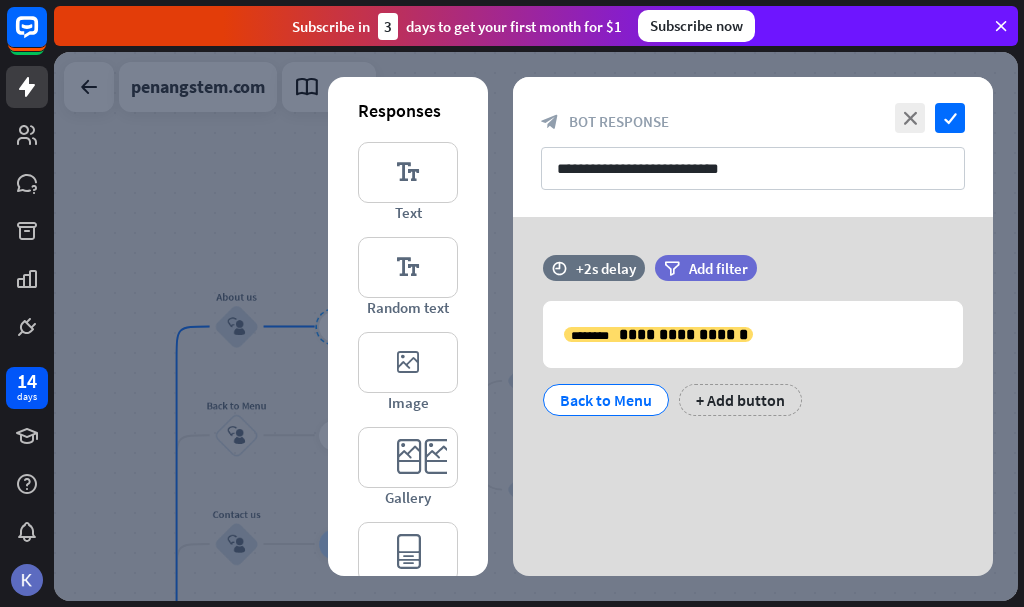 click at bounding box center [536, 326] 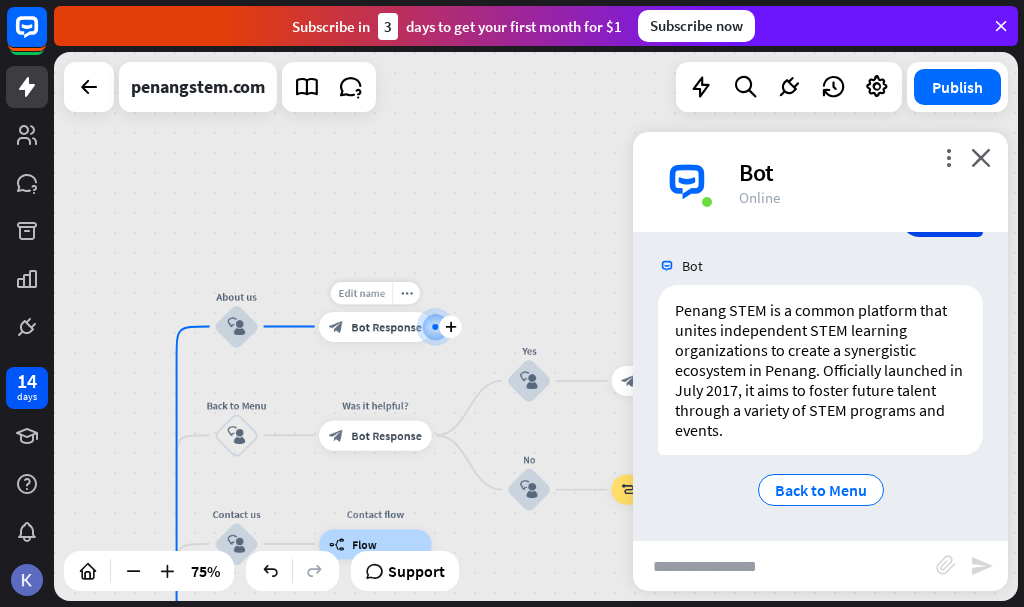 click on "Edit name" at bounding box center (361, 293) 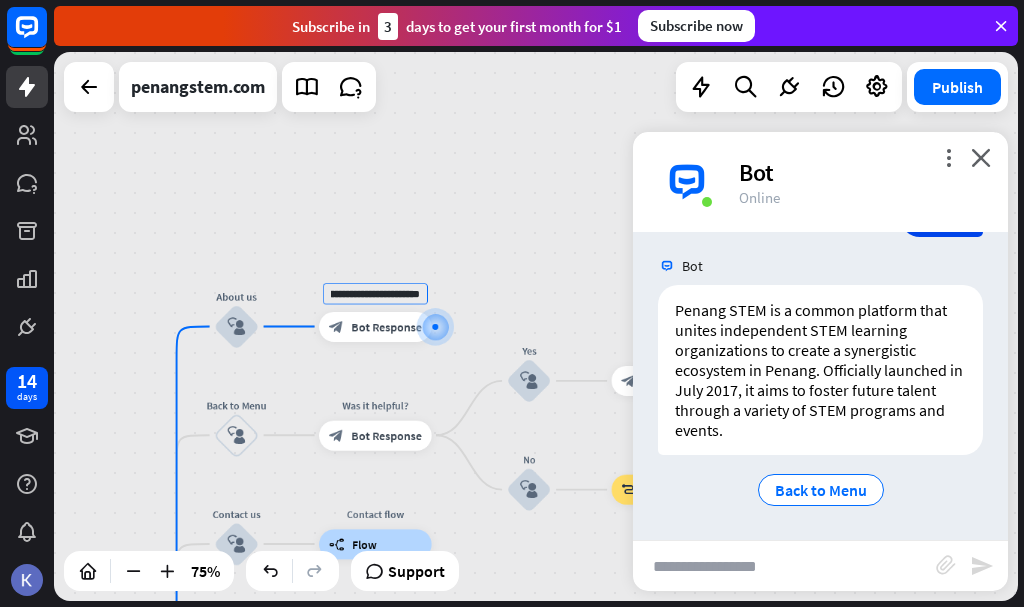 scroll, scrollTop: 0, scrollLeft: 0, axis: both 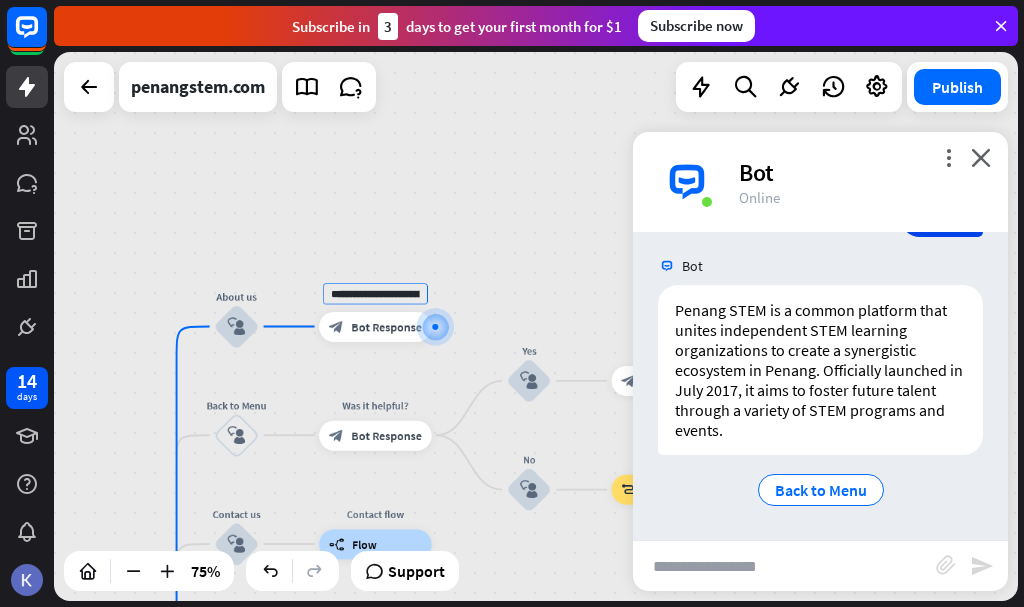 click on "**********" at bounding box center [536, 326] 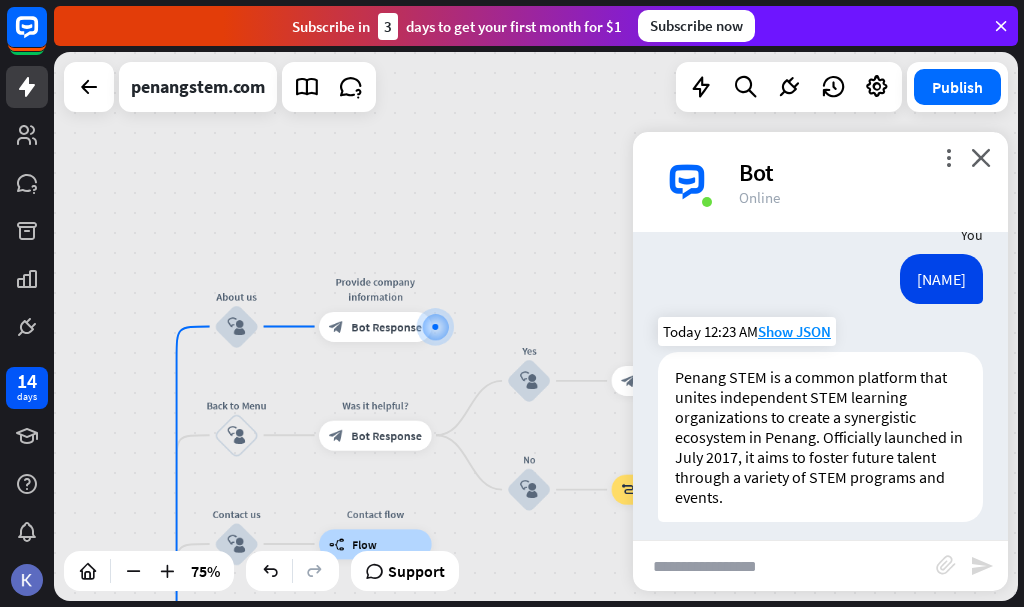 scroll, scrollTop: 161, scrollLeft: 0, axis: vertical 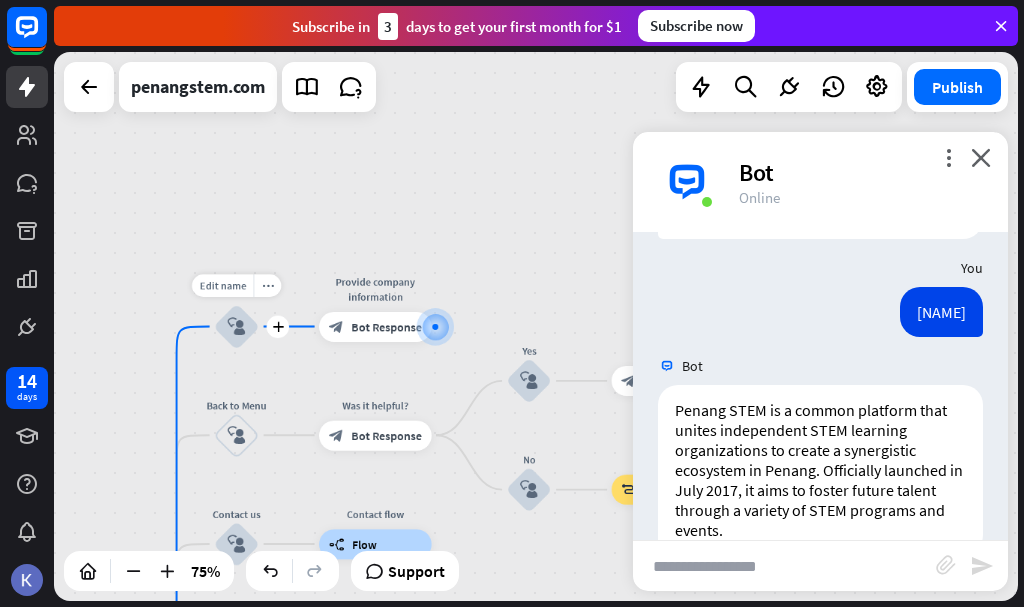 click on "block_user_input" at bounding box center [236, 326] 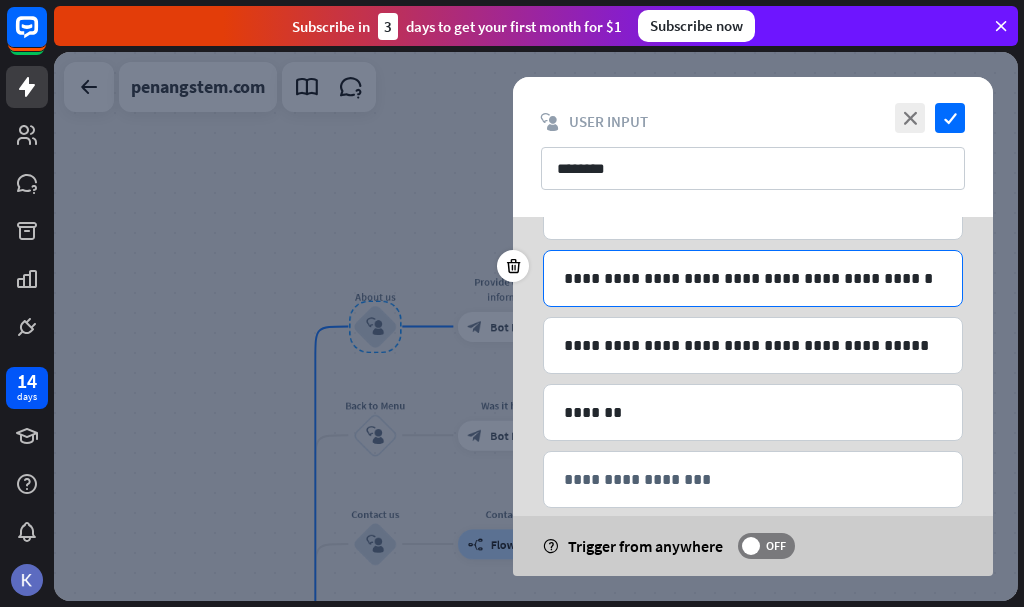 scroll, scrollTop: 491, scrollLeft: 0, axis: vertical 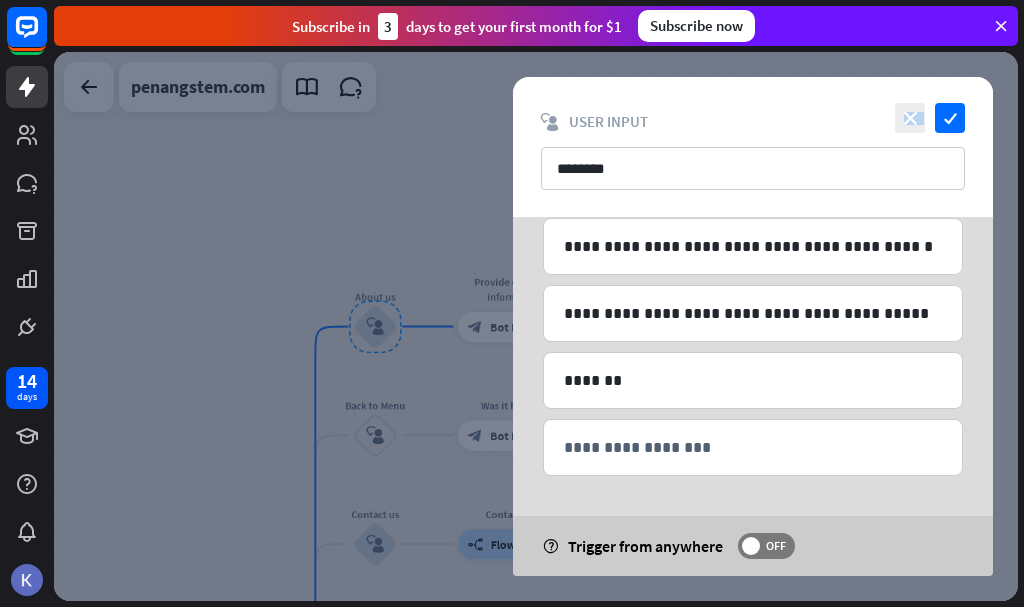 drag, startPoint x: 941, startPoint y: 120, endPoint x: 999, endPoint y: 116, distance: 58.137768 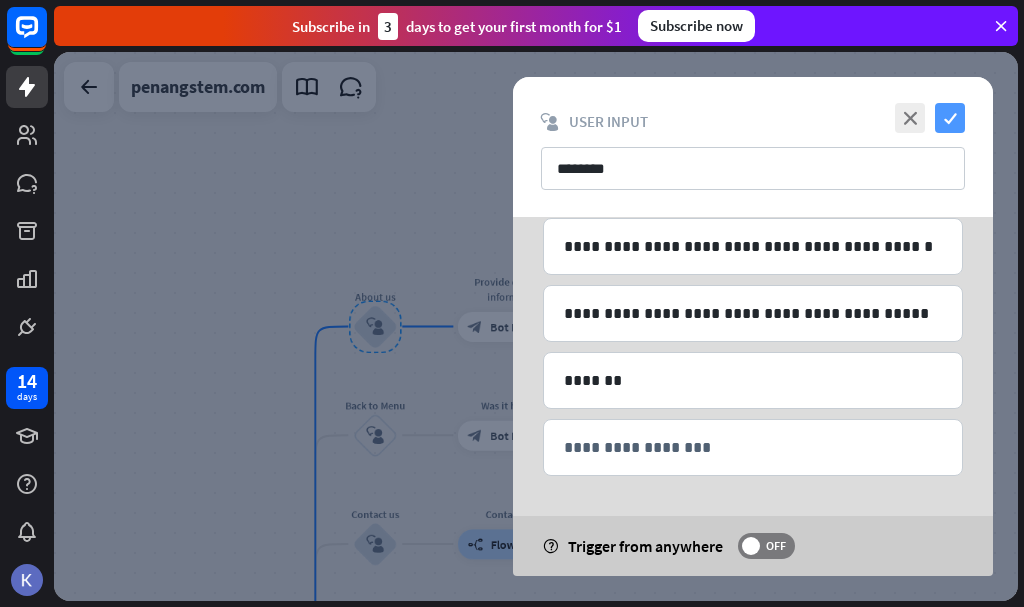 click on "check" at bounding box center (950, 118) 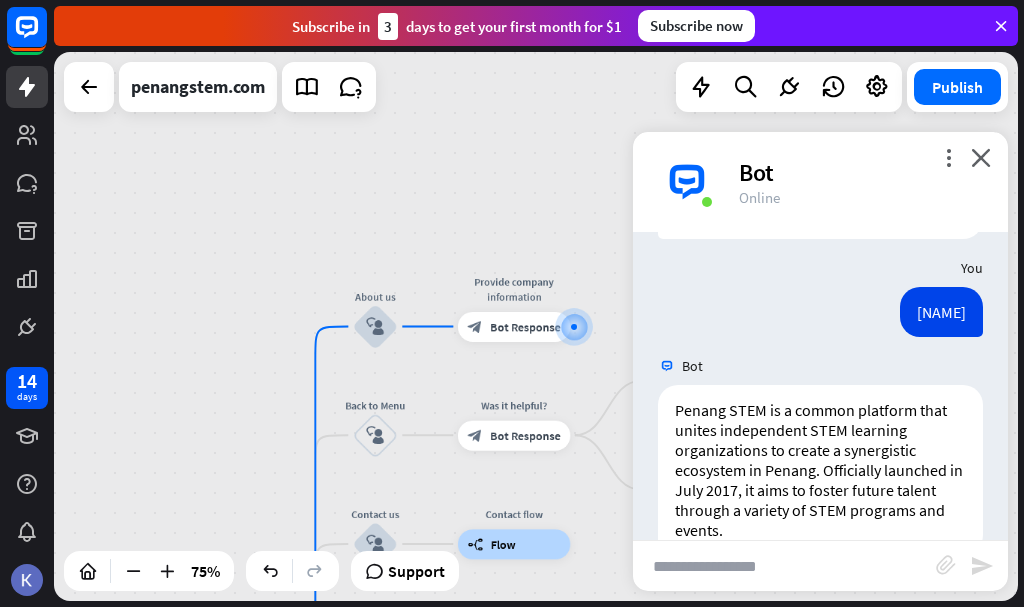 click at bounding box center [784, 566] 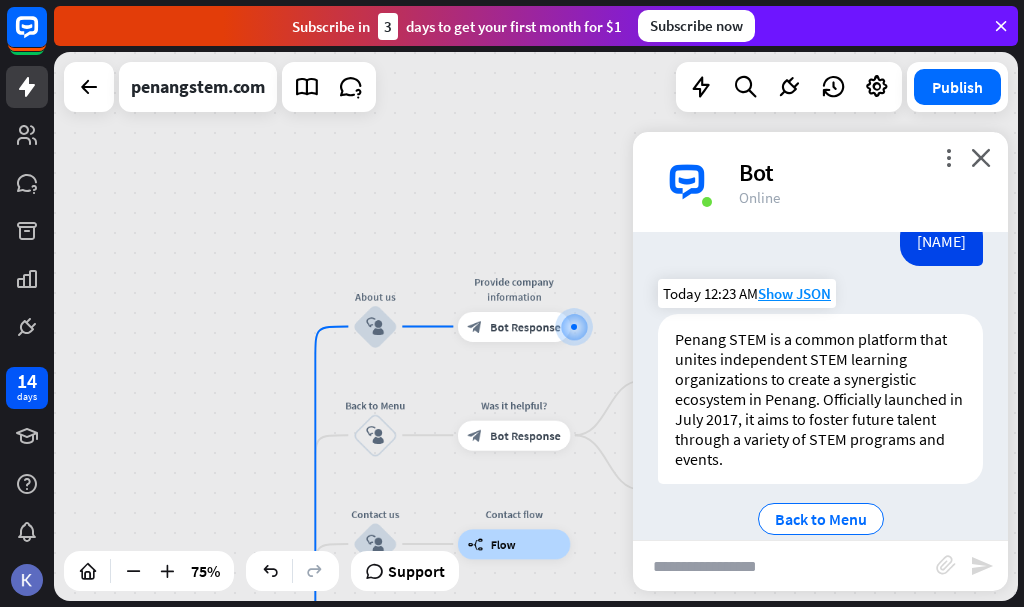 scroll, scrollTop: 261, scrollLeft: 0, axis: vertical 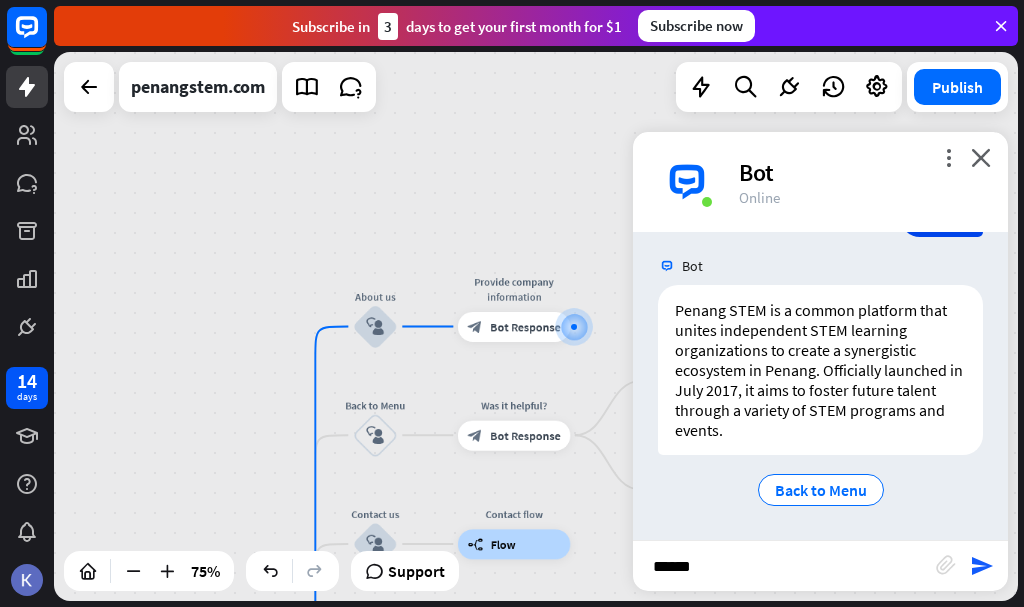 type on "*******" 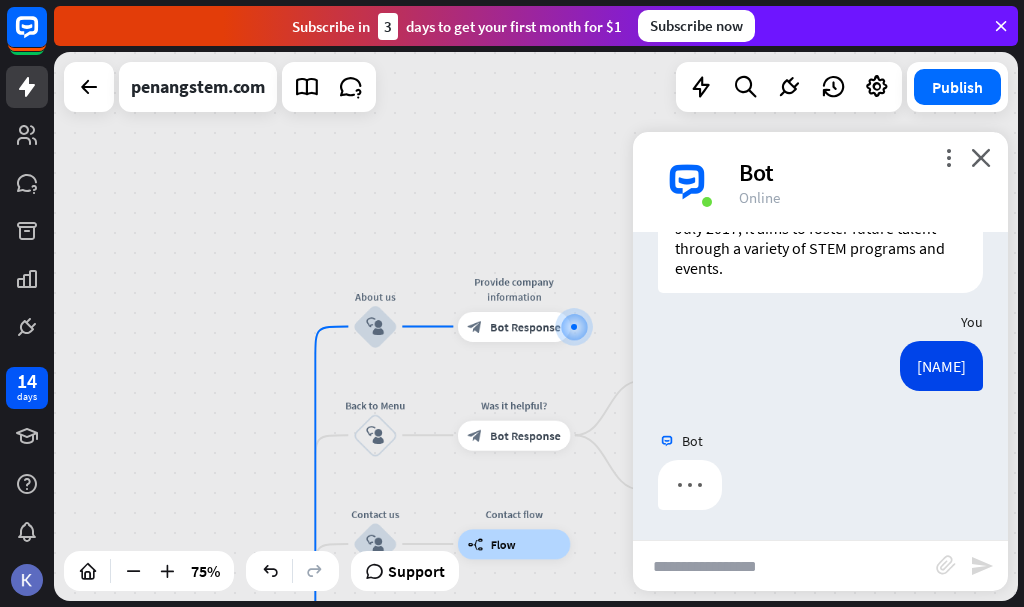 scroll, scrollTop: 325, scrollLeft: 0, axis: vertical 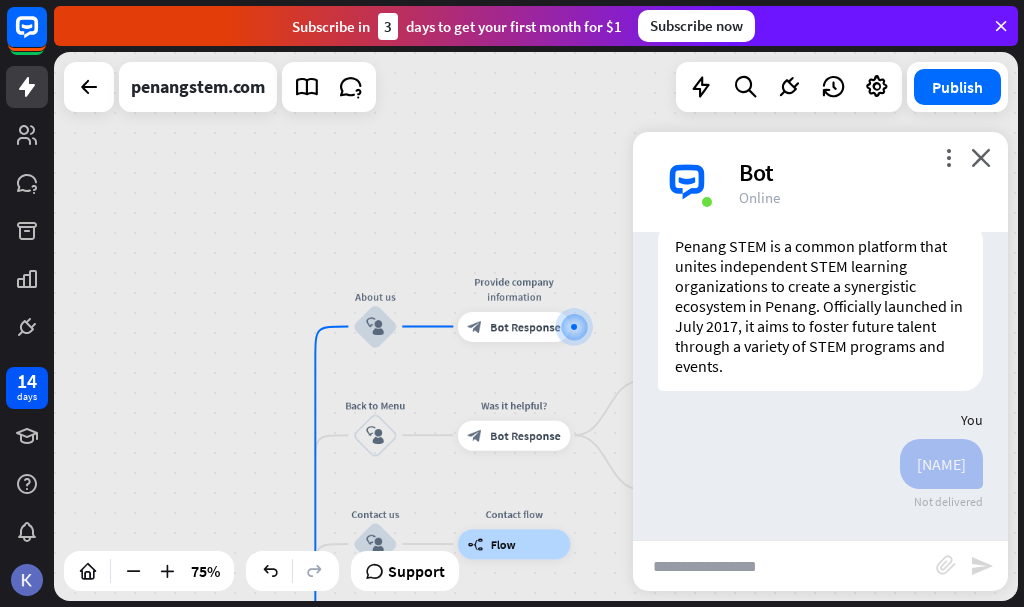 click at bounding box center (784, 566) 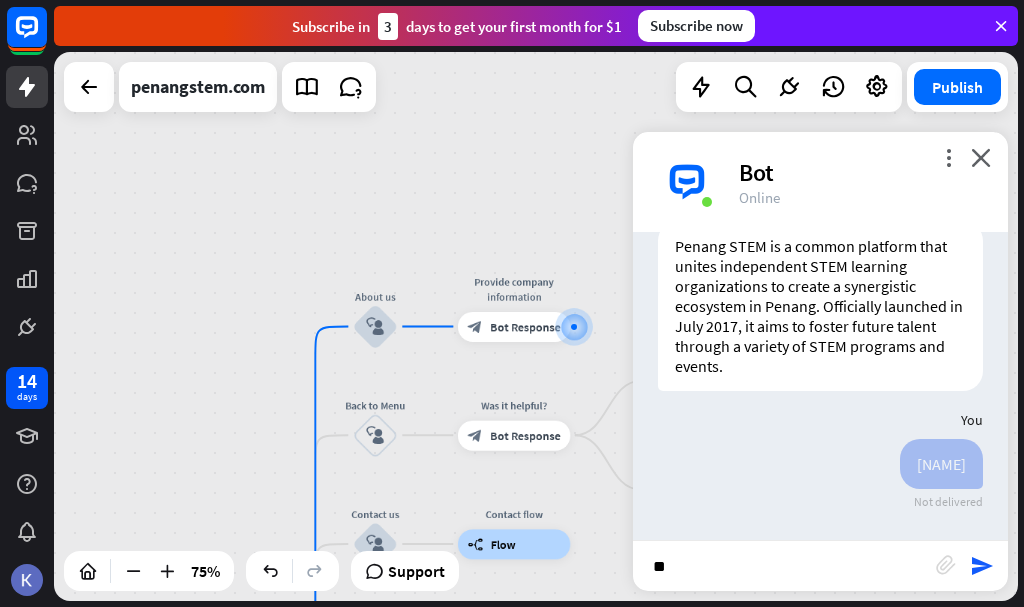 type on "*" 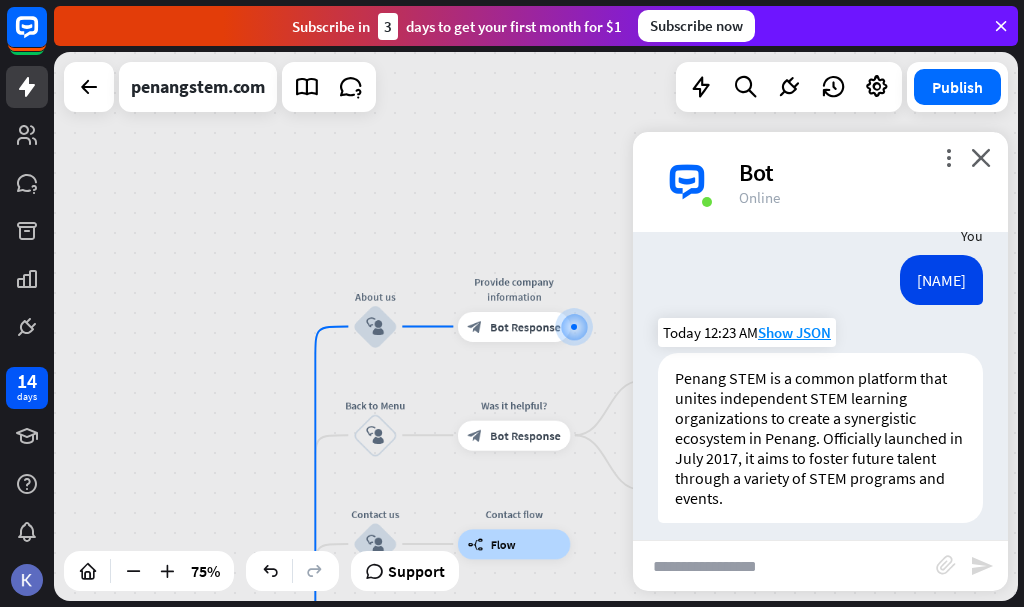 scroll, scrollTop: 225, scrollLeft: 0, axis: vertical 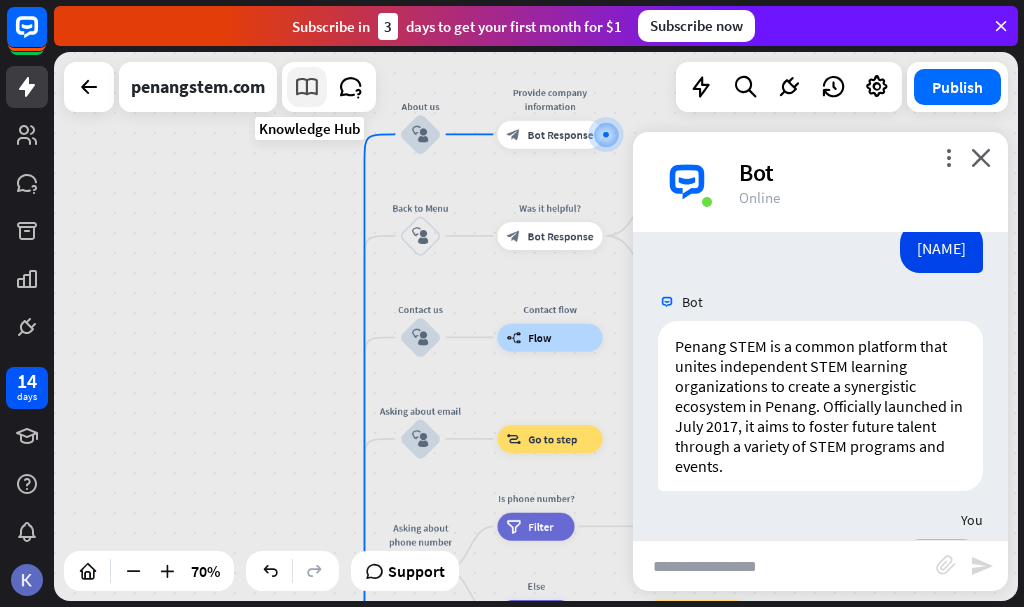 drag, startPoint x: 254, startPoint y: 283, endPoint x: 300, endPoint y: 73, distance: 214.97906 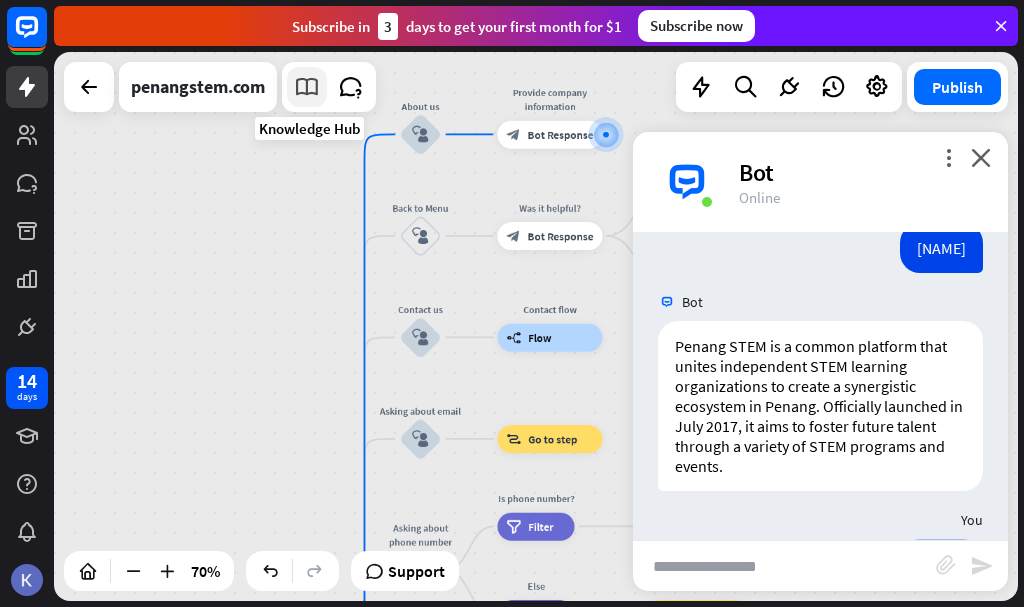 click on "home_2   Start point                 Welcome message   block_bot_response   Bot Response                 About us   block_user_input                 Provide company information   block_bot_response   Bot Response                     Back to Menu   block_user_input                 Was it helpful?   block_bot_response   Bot Response                 Yes   block_user_input                 Thank you!   block_bot_response   Bot Response                 No   block_user_input                 Back to Menu   block_goto   Go to step                 Contact us   block_user_input                 Contact flow   builder_tree   Flow                 Asking about email   block_user_input                   block_goto   Go to step                 Asking about phone number   block_user_input                 Is phone number?   filter   Filter                 Provides phone number   block_bot_response   Bot Response                 Back to Menu   block_goto   Go to step                 Else   filter   Filter" at bounding box center [536, 326] 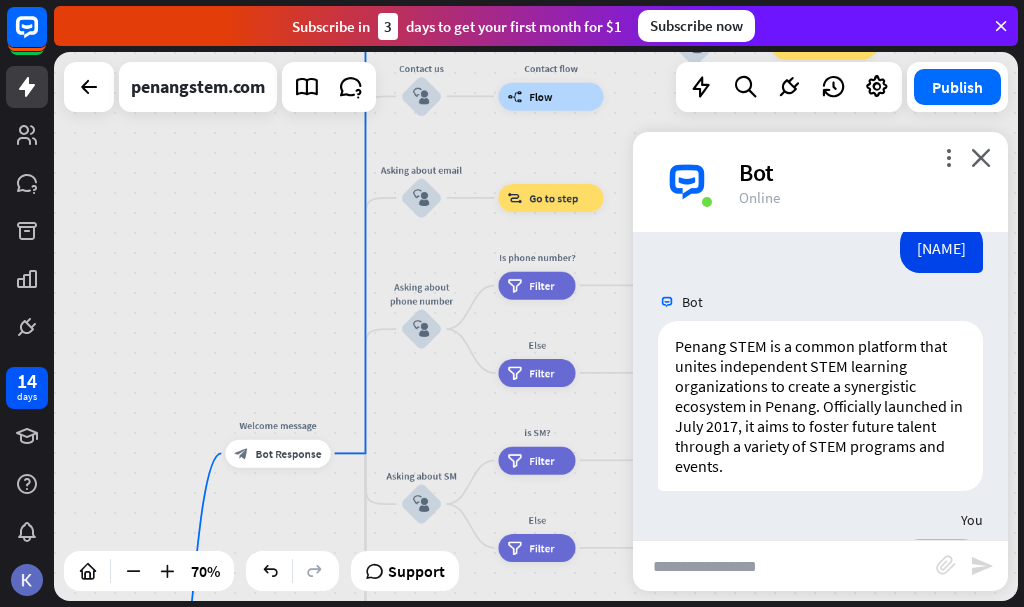 drag, startPoint x: 303, startPoint y: 287, endPoint x: 302, endPoint y: 56, distance: 231.00217 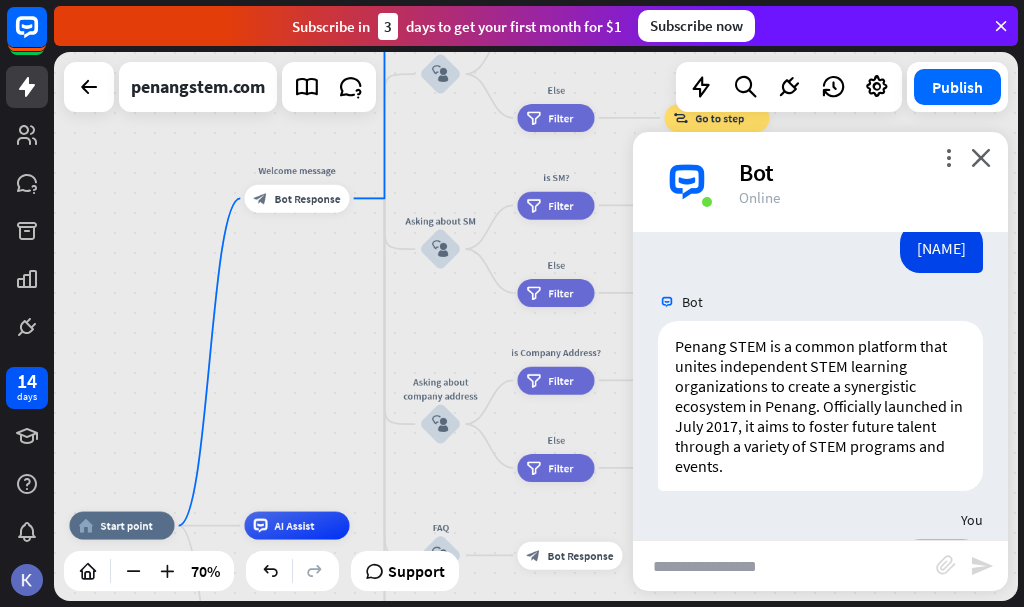 drag, startPoint x: 236, startPoint y: 263, endPoint x: 239, endPoint y: 58, distance: 205.02196 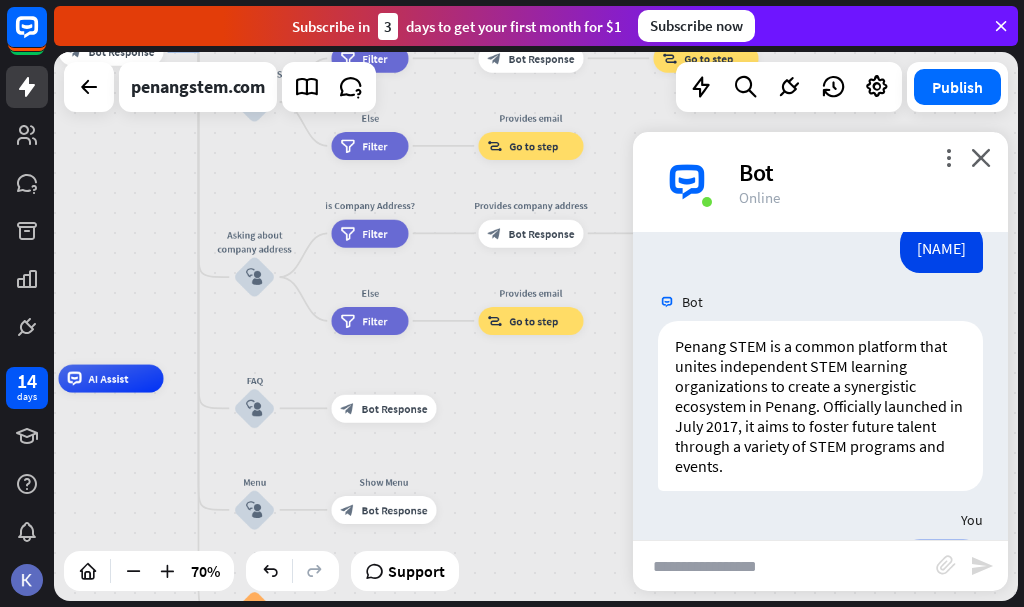 drag, startPoint x: 291, startPoint y: 378, endPoint x: 181, endPoint y: 223, distance: 190.06578 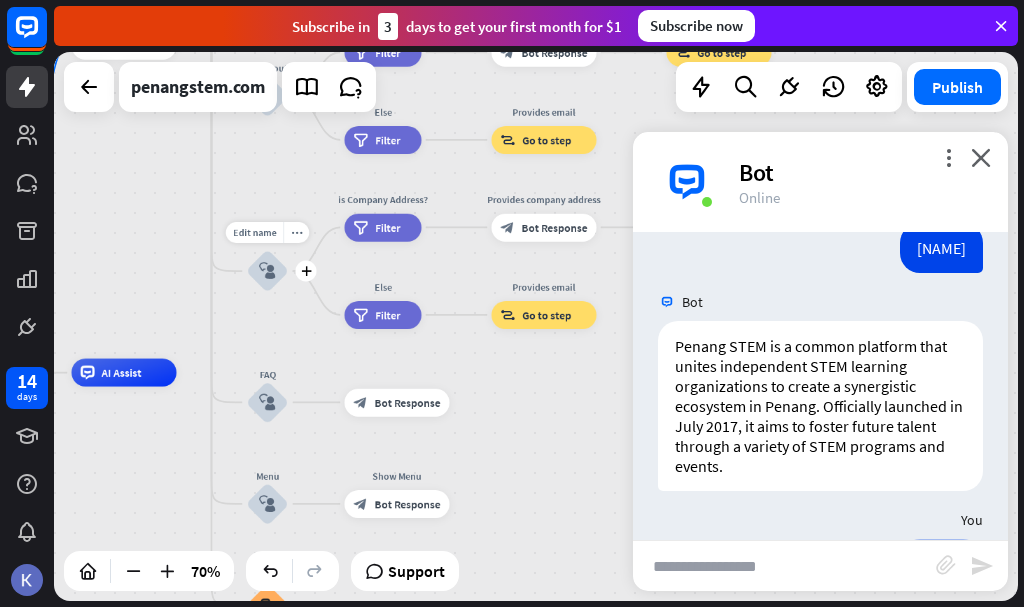 click on "block_user_input" at bounding box center [267, 271] 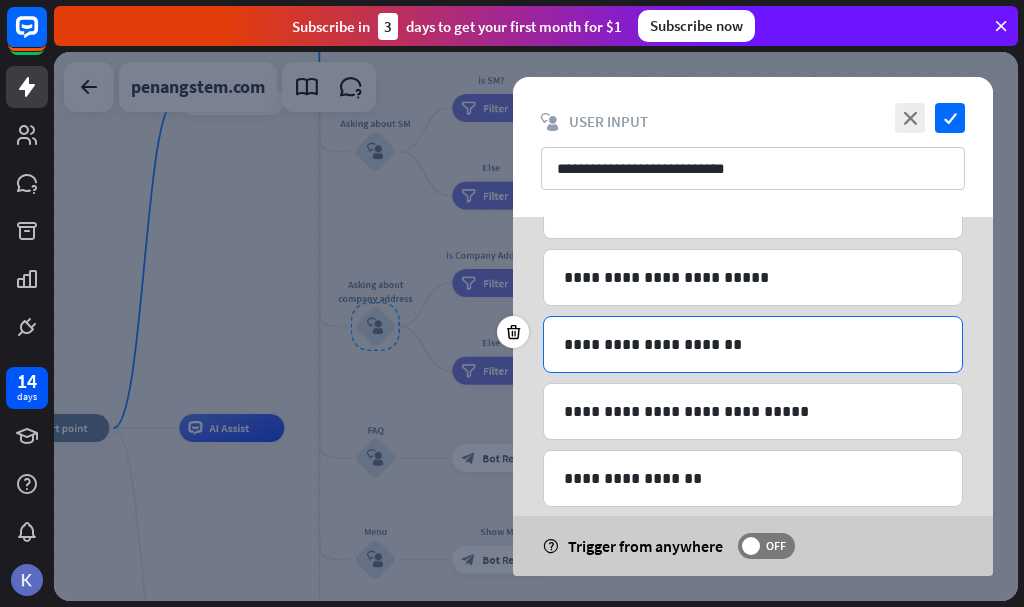 scroll, scrollTop: 1144, scrollLeft: 0, axis: vertical 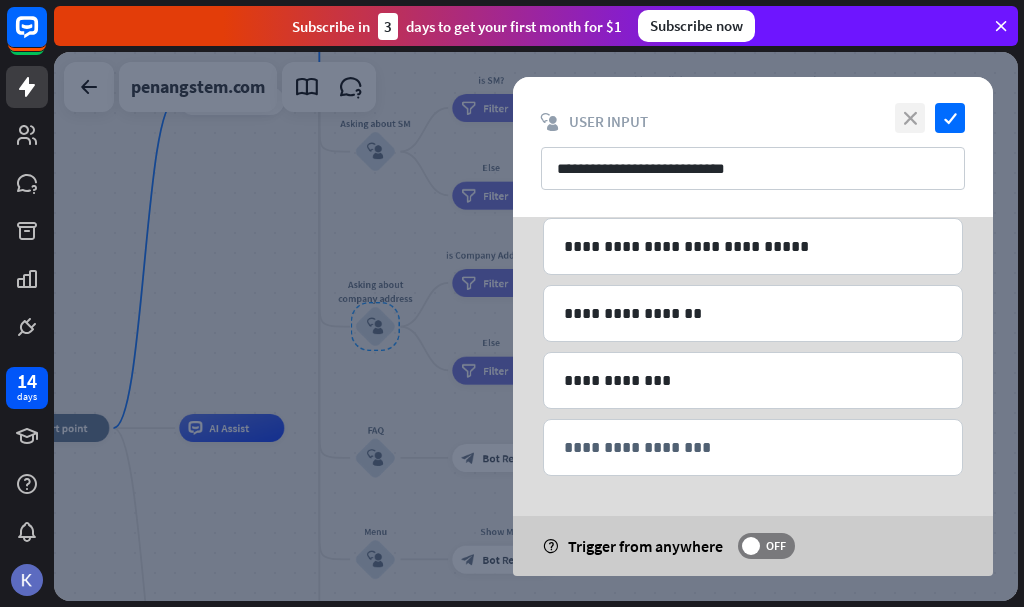 click on "close" at bounding box center [910, 118] 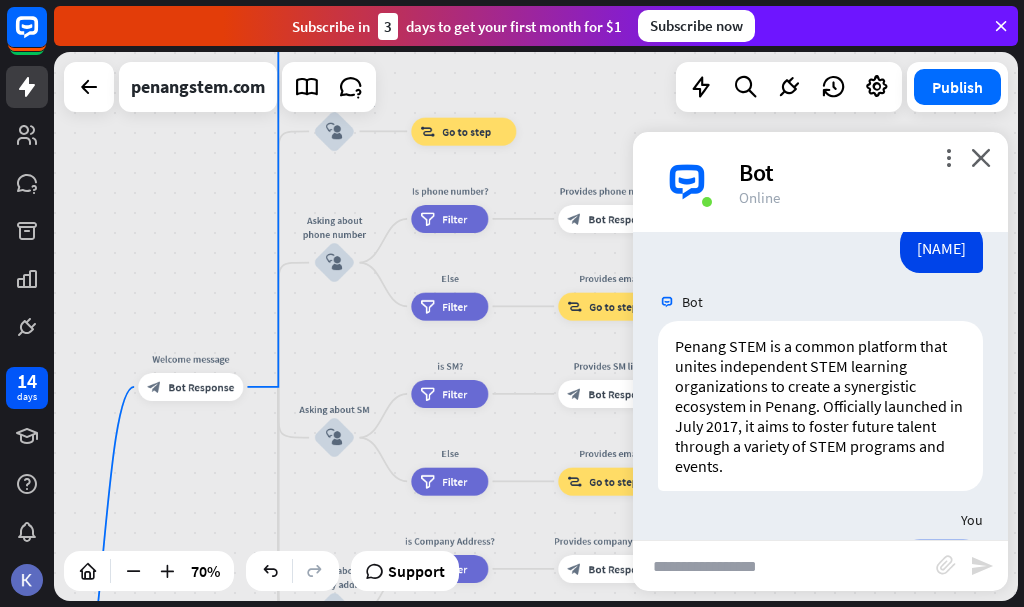 drag, startPoint x: 273, startPoint y: 312, endPoint x: 257, endPoint y: 600, distance: 288.4441 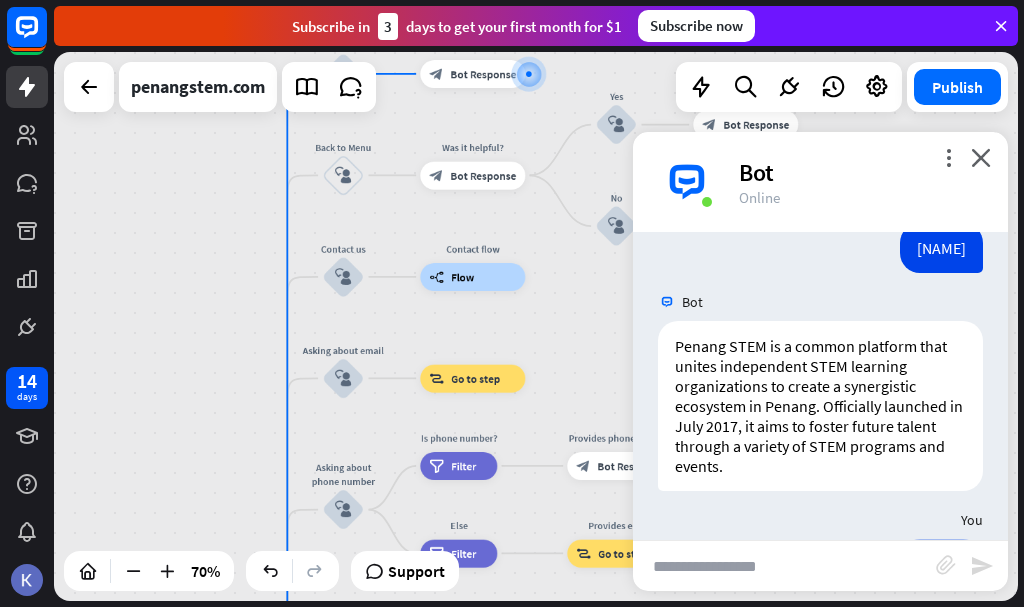 drag, startPoint x: 210, startPoint y: 307, endPoint x: 215, endPoint y: 552, distance: 245.05101 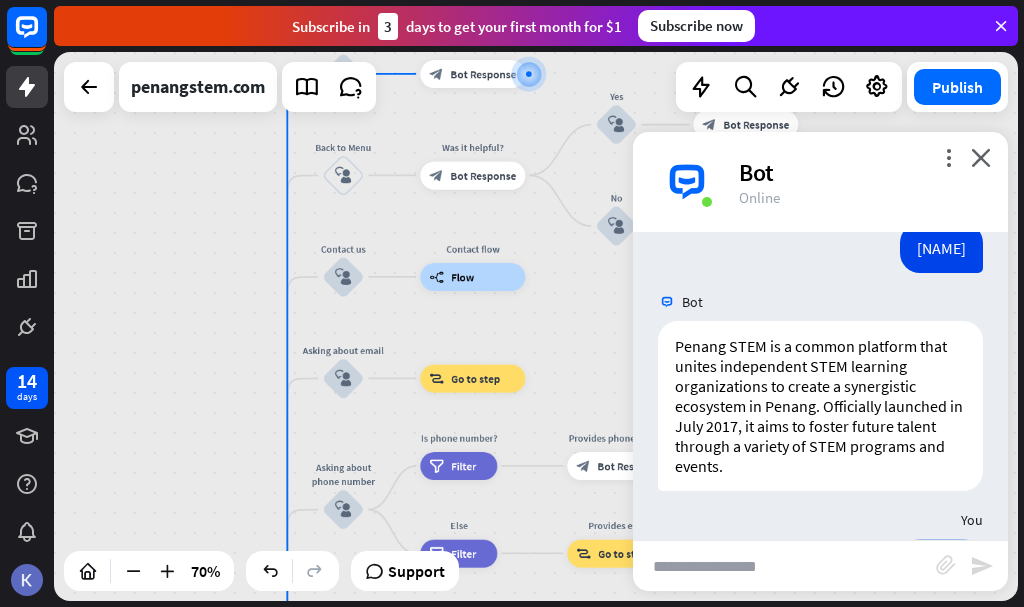 click on "home_2   Start point                 Welcome message   block_bot_response   Bot Response                 About us   block_user_input                 Provide company information   block_bot_response   Bot Response                     Back to Menu   block_user_input                 Was it helpful?   block_bot_response   Bot Response                 Yes   block_user_input                 Thank you!   block_bot_response   Bot Response                 No   block_user_input                 Back to Menu   block_goto   Go to step                 Contact us   block_user_input                 Contact flow   builder_tree   Flow                 Asking about email   block_user_input                   block_goto   Go to step                 Asking about phone number   block_user_input                 Is phone number?   filter   Filter                 Provides phone number   block_bot_response   Bot Response                 Back to Menu   block_goto   Go to step                 Else   filter   Filter" at bounding box center (536, 326) 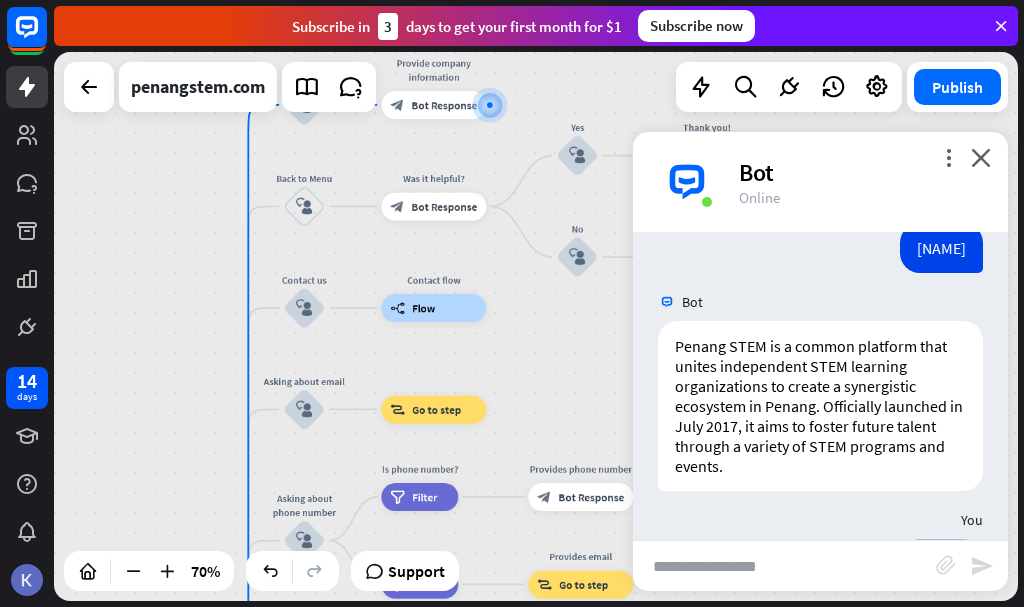 drag, startPoint x: 29, startPoint y: 582, endPoint x: 129, endPoint y: 637, distance: 114.12712 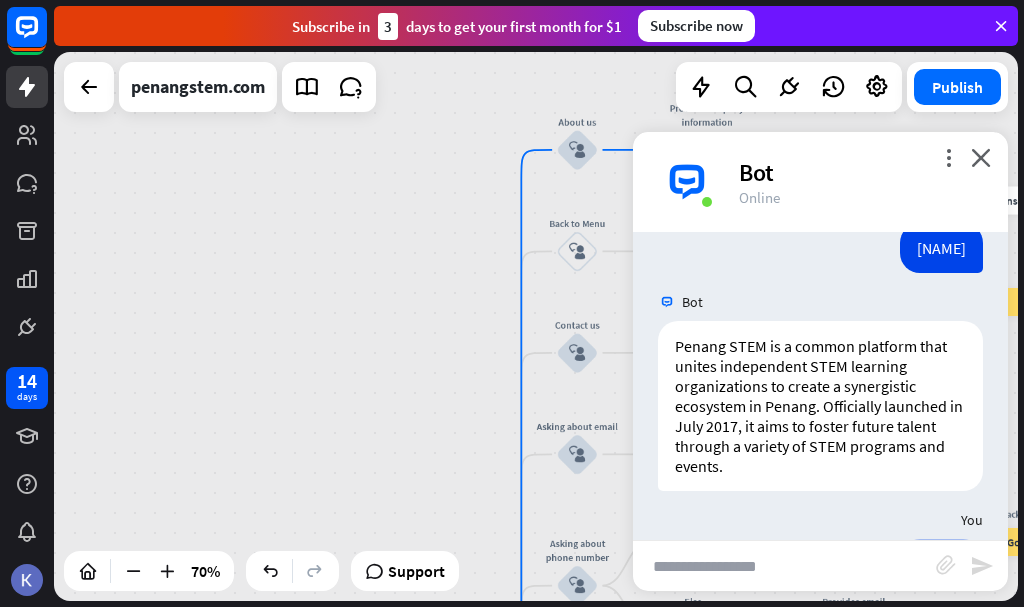drag, startPoint x: 545, startPoint y: 588, endPoint x: 725, endPoint y: 577, distance: 180.3358 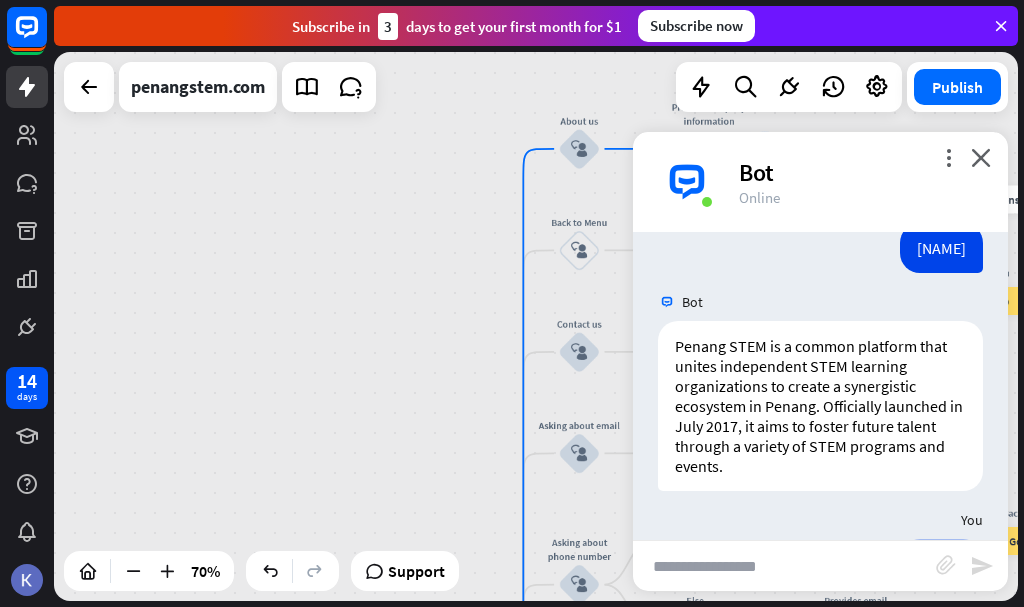 click on "home_2   Start point                 Welcome message   block_bot_response   Bot Response                 About us   block_user_input                 Provide company information   block_bot_response   Bot Response                     Back to Menu   block_user_input                 Was it helpful?   block_bot_response   Bot Response                 Yes   block_user_input                 Thank you!   block_bot_response   Bot Response                 No   block_user_input                 Back to Menu   block_goto   Go to step                 Contact us   block_user_input                 Contact flow   builder_tree   Flow                 Asking about email   block_user_input                   block_goto   Go to step                 Asking about phone number   block_user_input                 Is phone number?   filter   Filter                 Provides phone number   block_bot_response   Bot Response                 Back to Menu   block_goto   Go to step                 Else   filter   Filter" at bounding box center [536, 326] 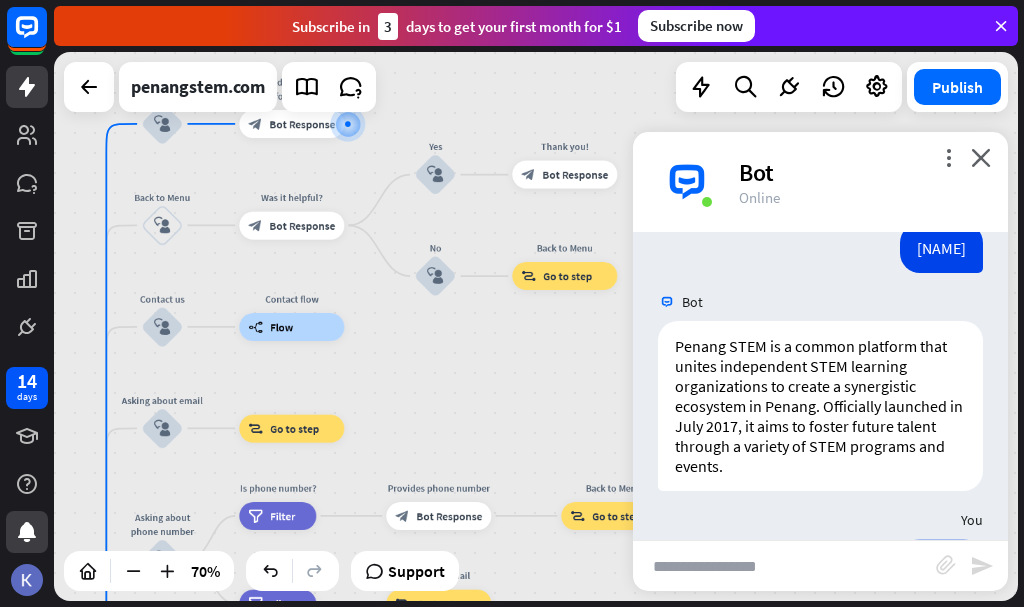 drag, startPoint x: 523, startPoint y: 467, endPoint x: 39, endPoint y: 531, distance: 488.21307 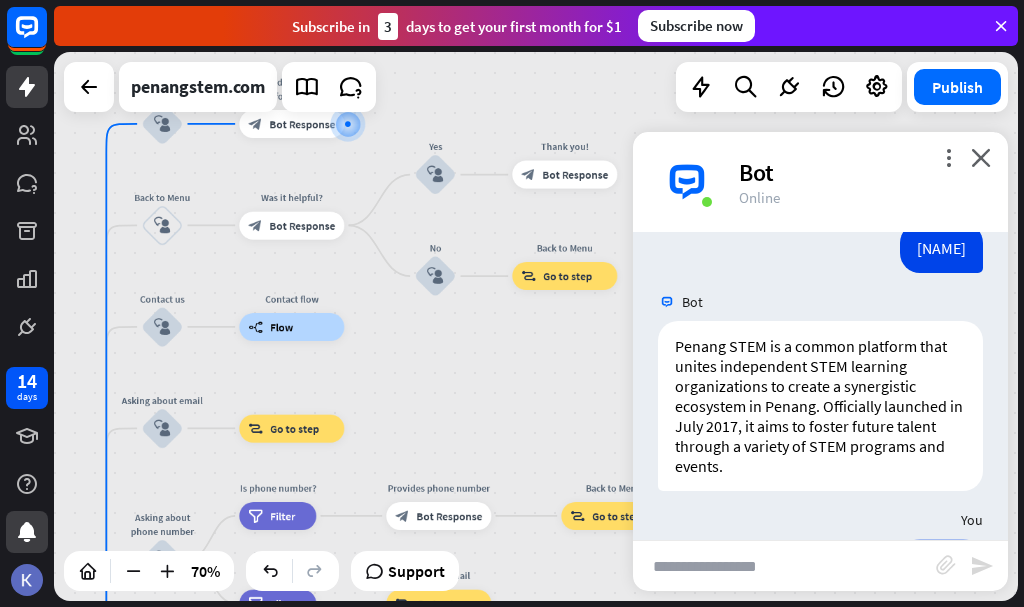 click on "home_2   Start point                 Welcome message   block_bot_response   Bot Response                 About us   block_user_input                 Provide company information   block_bot_response   Bot Response                     Back to Menu   block_user_input                 Was it helpful?   block_bot_response   Bot Response                 Yes   block_user_input                 Thank you!   block_bot_response   Bot Response                 No   block_user_input                 Back to Menu   block_goto   Go to step                 Contact us   block_user_input                 Contact flow   builder_tree   Flow                 Asking about email   block_user_input                   block_goto   Go to step                 Asking about phone number   block_user_input                 Is phone number?   filter   Filter                 Provides phone number   block_bot_response   Bot Response                 Back to Menu   block_goto   Go to step                 Else   filter   Filter" at bounding box center [536, 326] 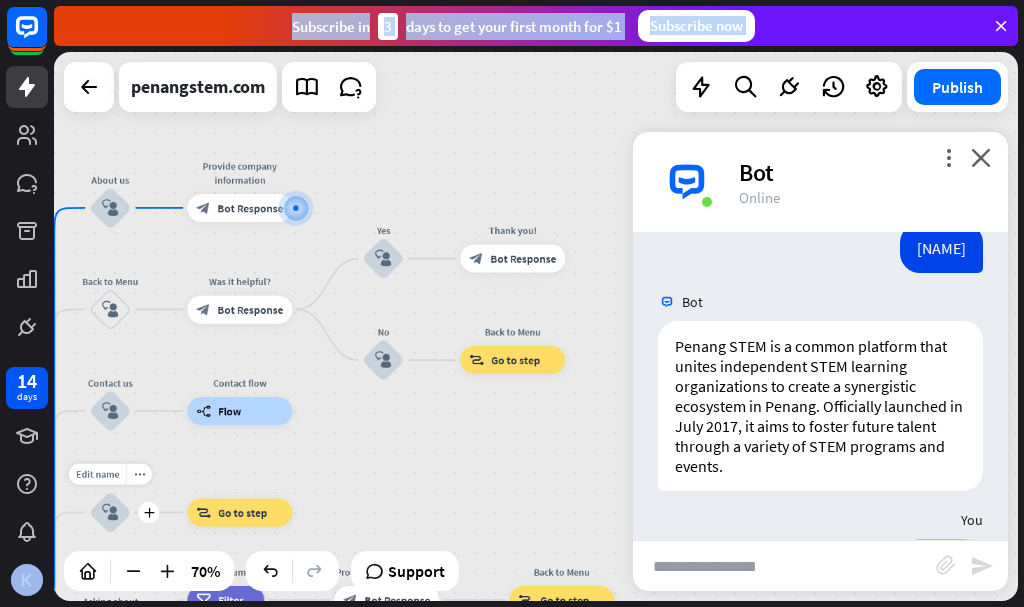 drag, startPoint x: 44, startPoint y: 527, endPoint x: 97, endPoint y: 509, distance: 55.97321 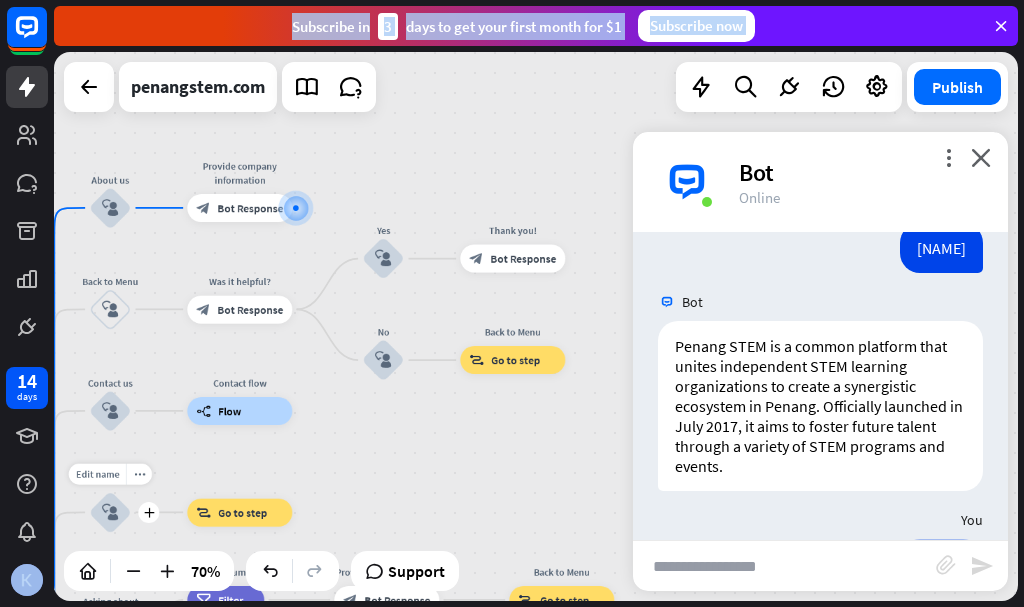 click on "14   days
close
Product Help
First steps   Get started with ChatBot       Help Center   Follow step-by-step tutorials       Academy   Level up your skill set       Contact us   Connect with our Product Experts
Subscribe in
3
days
to get your first month for $1
Subscribe now                         home_2   Start point                 Welcome message   block_bot_response   Bot Response                 About us   block_user_input                 Provide company information   block_bot_response   Bot Response                     Back to Menu   block_user_input                 Was it helpful?   block_bot_response   Bot Response" at bounding box center [512, 303] 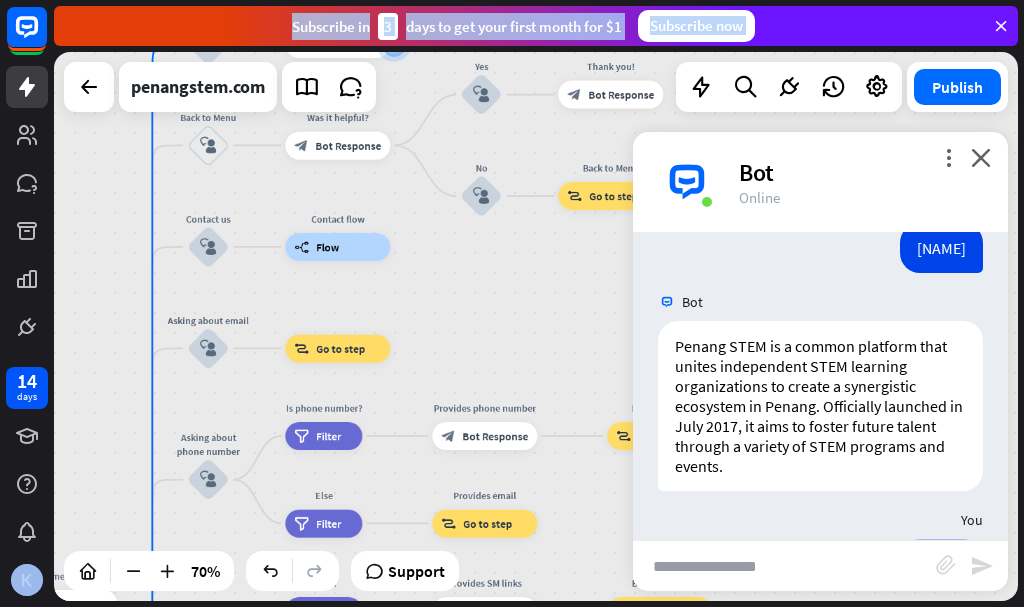 drag, startPoint x: 478, startPoint y: 201, endPoint x: 606, endPoint y: -86, distance: 314.2499 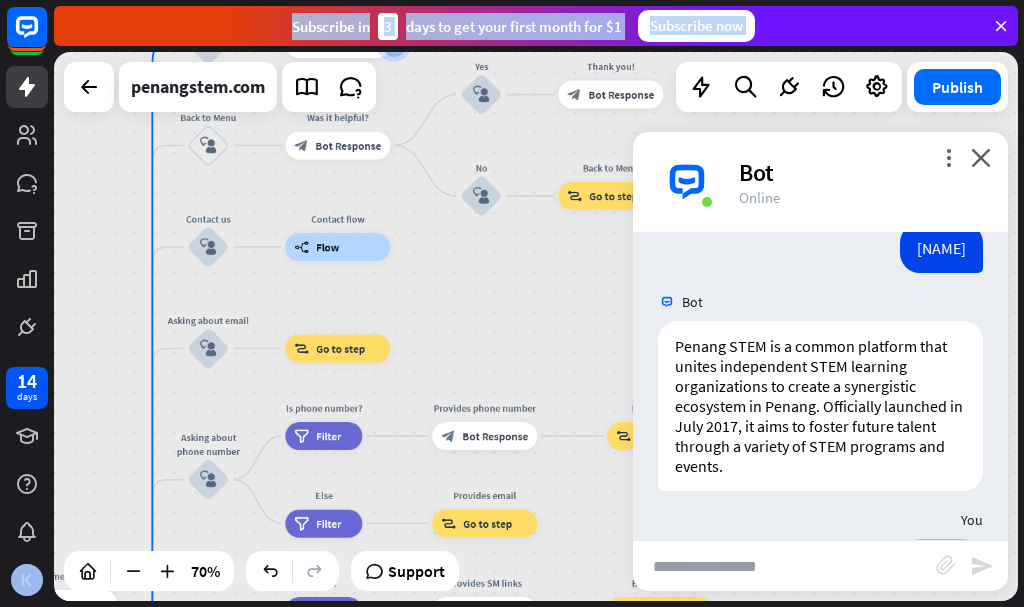 click on "14   days
close
Product Help
First steps   Get started with ChatBot       Help Center   Follow step-by-step tutorials       Academy   Level up your skill set       Contact us   Connect with our Product Experts
Subscribe in
3
days
to get your first month for $1
Subscribe now                         home_2   Start point                 Welcome message   block_bot_response   Bot Response                 About us   block_user_input                 Provide company information   block_bot_response   Bot Response                     Back to Menu   block_user_input                 Was it helpful?   block_bot_response   Bot Response" at bounding box center (512, 303) 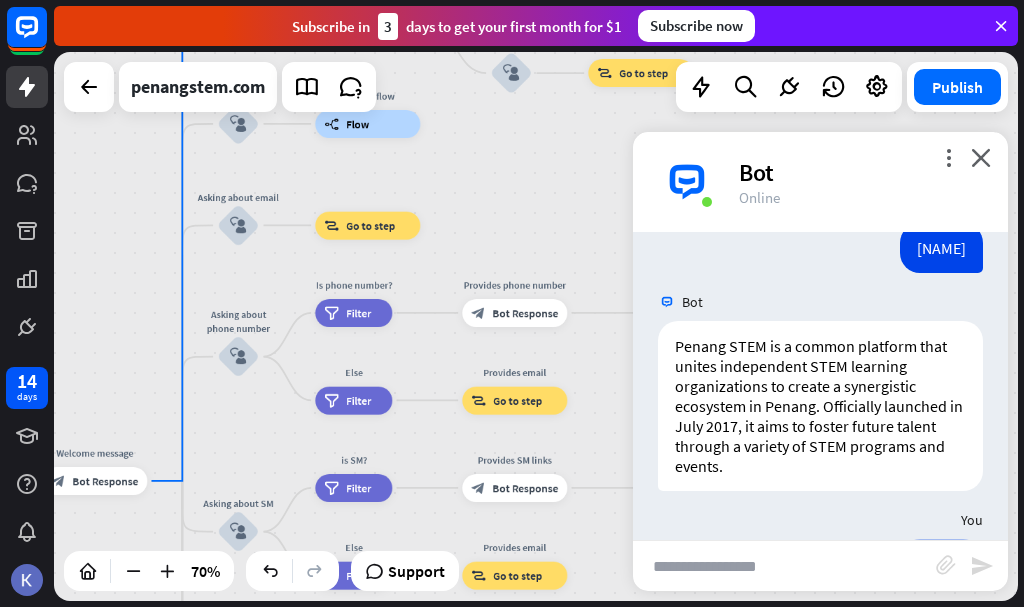 click at bounding box center (784, 566) 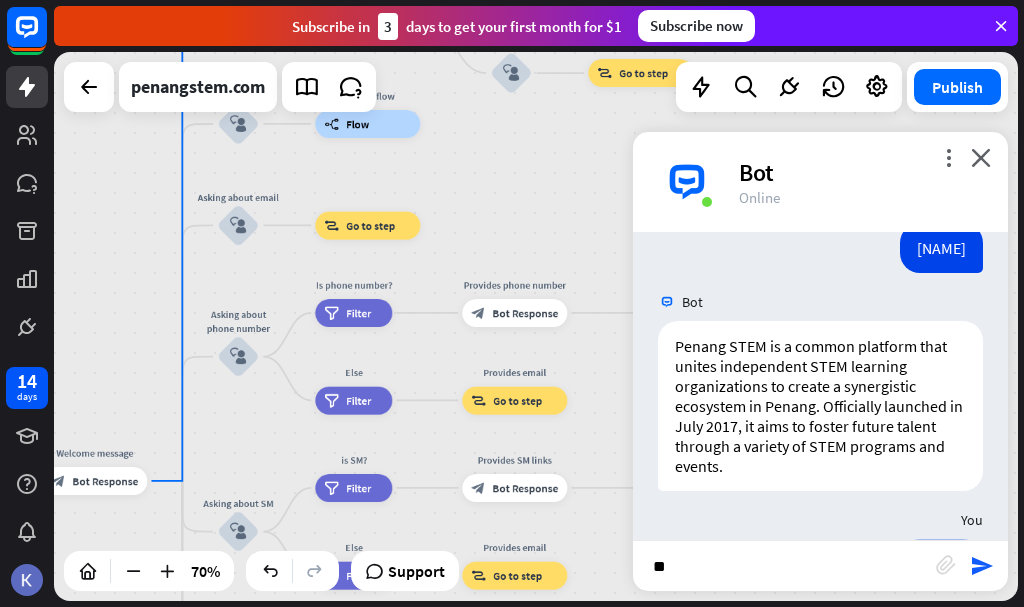 type on "*" 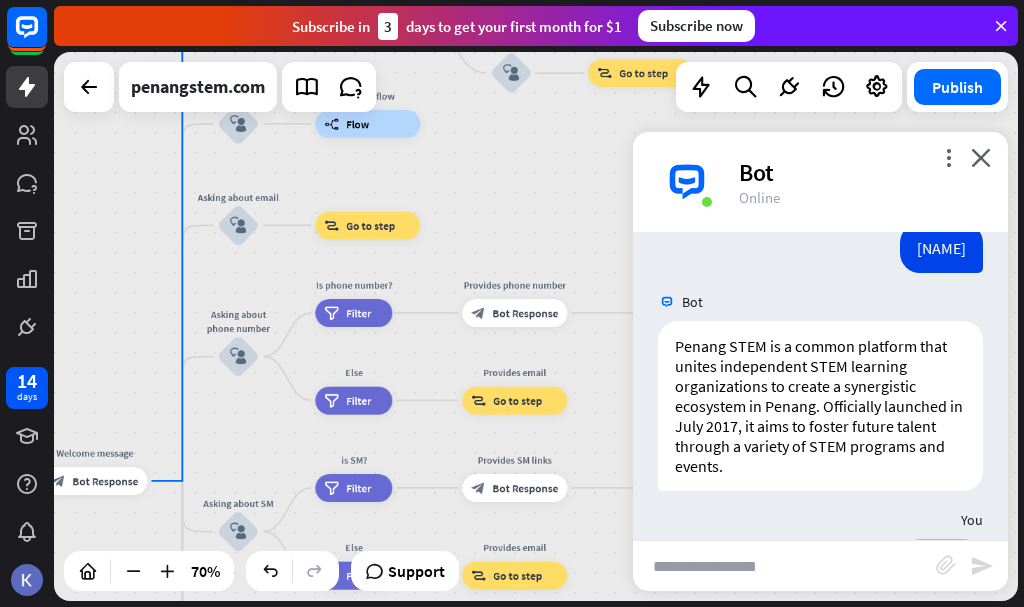 click at bounding box center (784, 566) 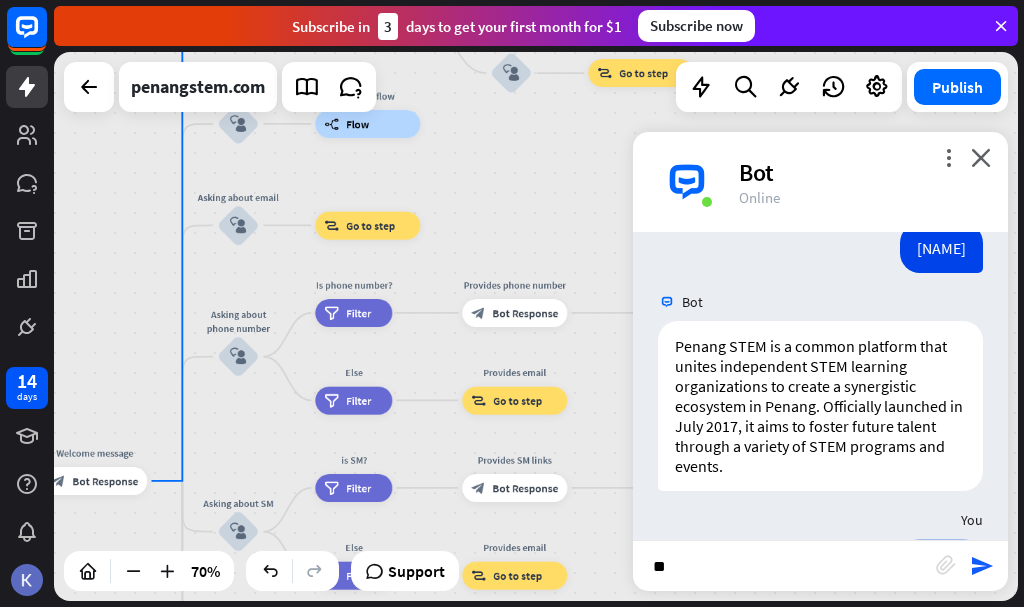type on "*" 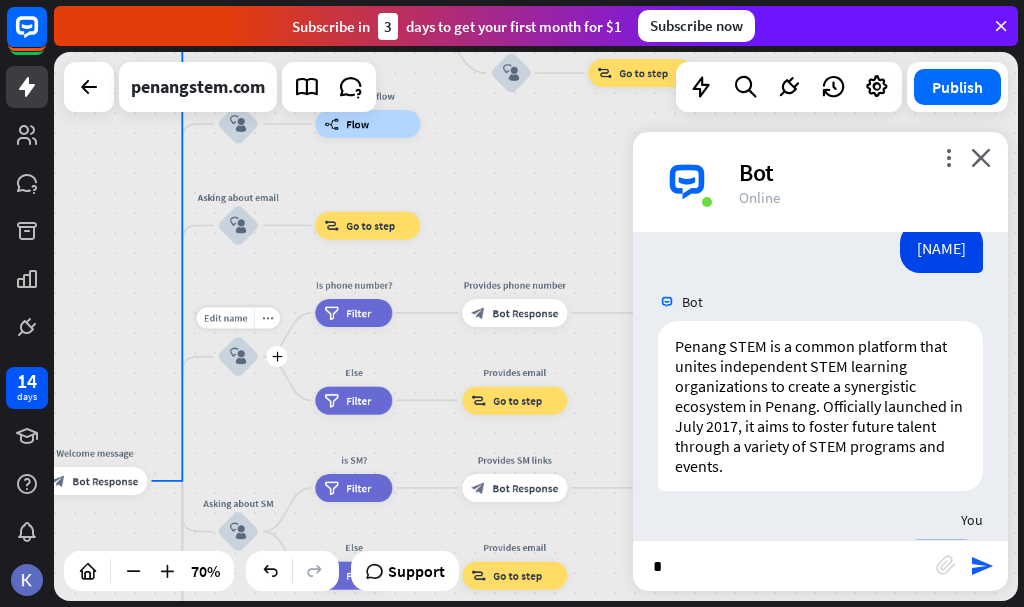 type on "*" 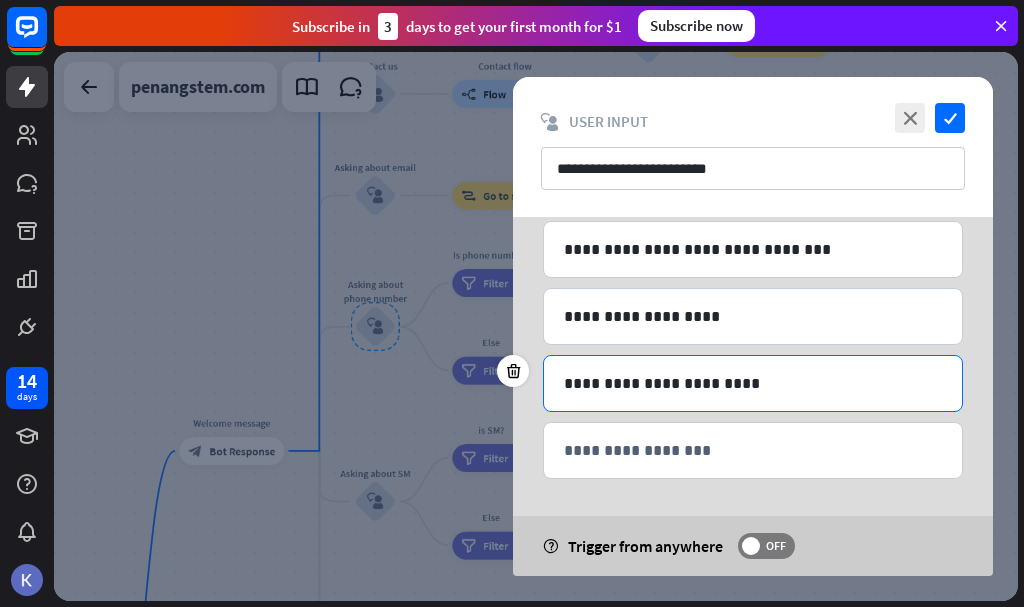 scroll, scrollTop: 1077, scrollLeft: 0, axis: vertical 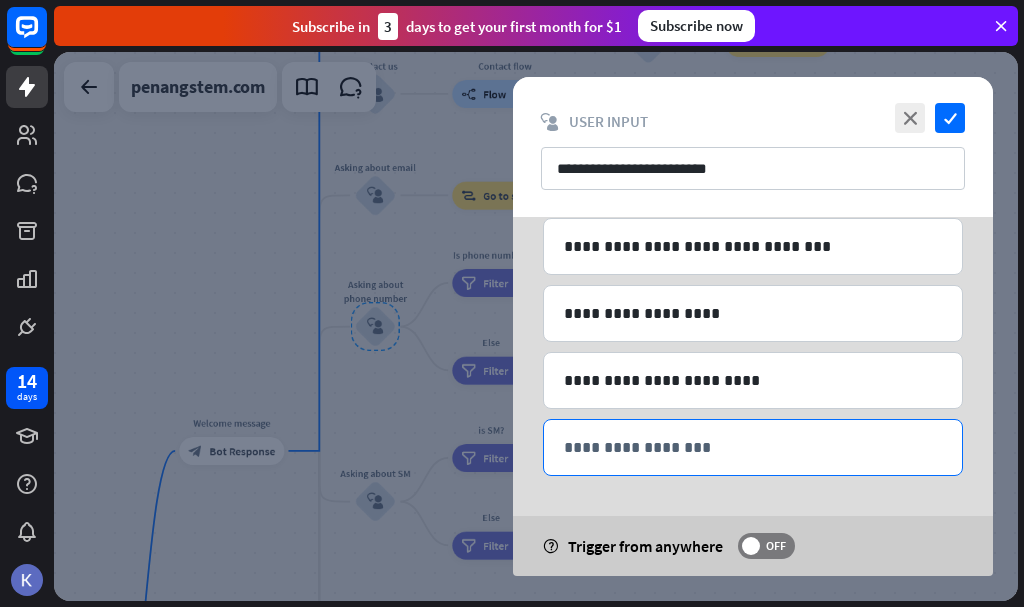 click on "**********" at bounding box center [753, 447] 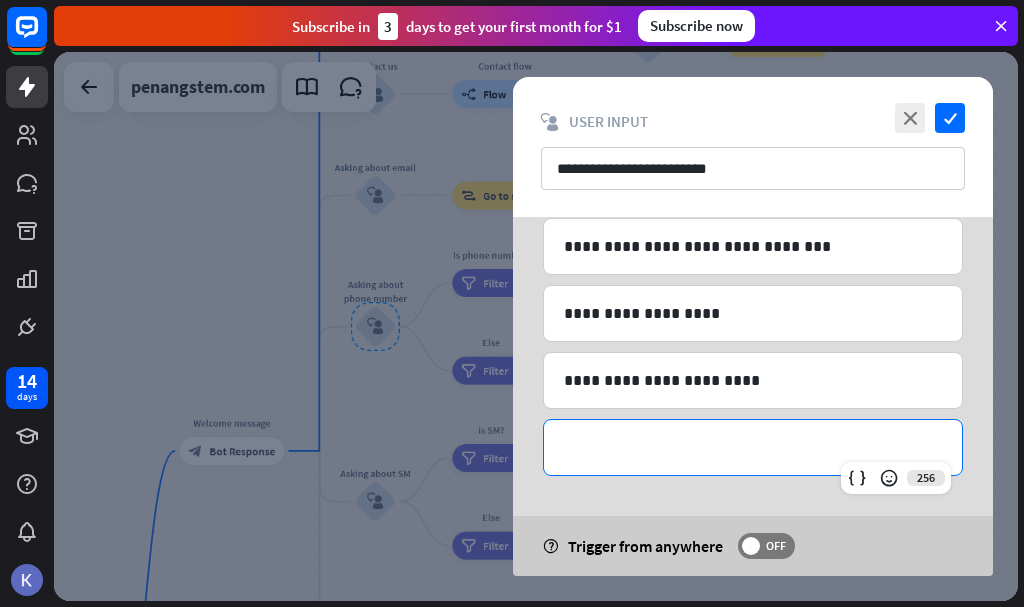 type 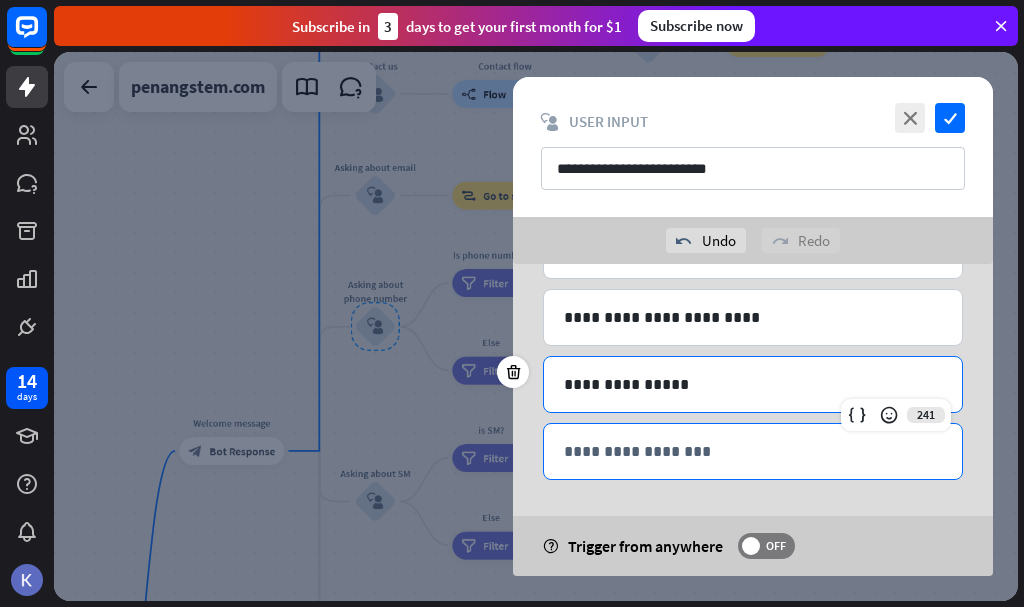 scroll, scrollTop: 1191, scrollLeft: 0, axis: vertical 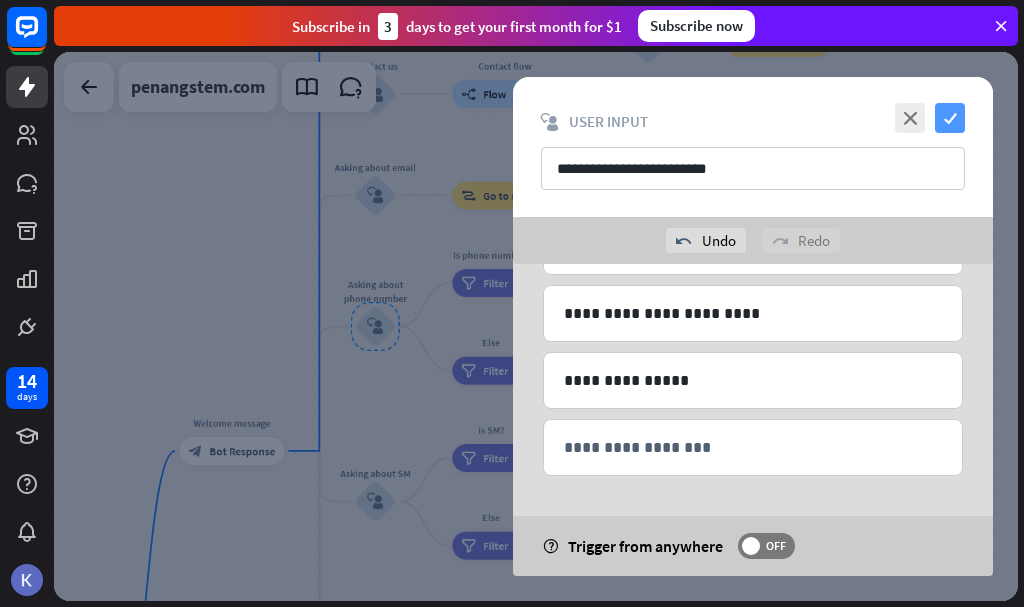 click on "check" at bounding box center (950, 118) 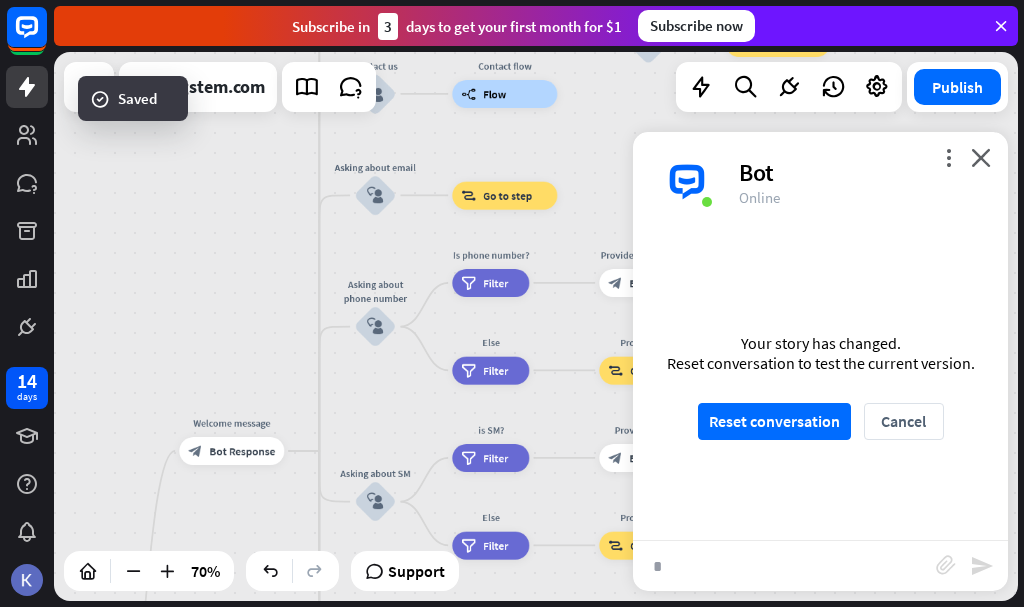 click on "*" at bounding box center [784, 566] 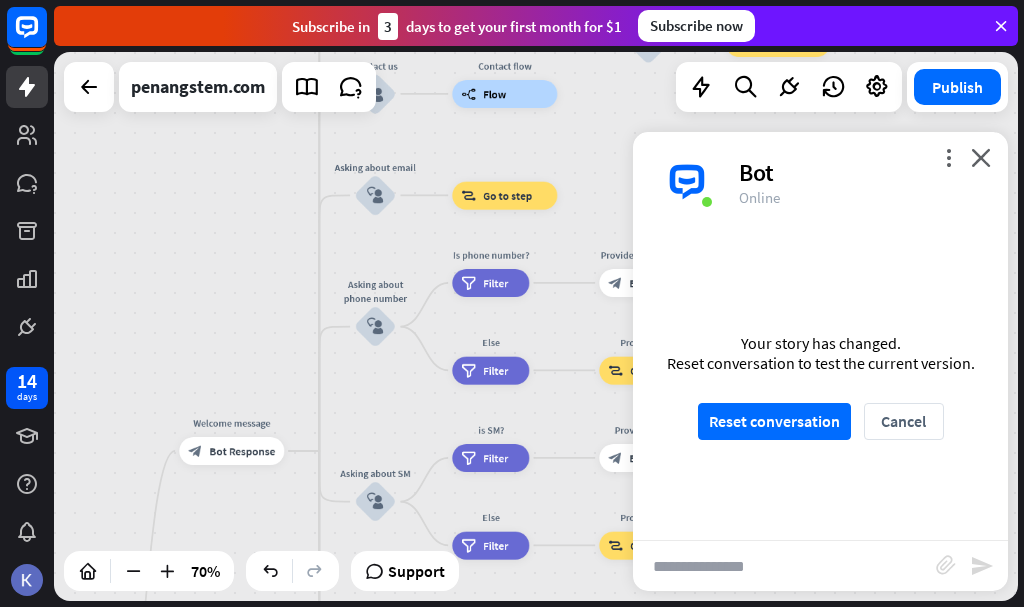 type on "**********" 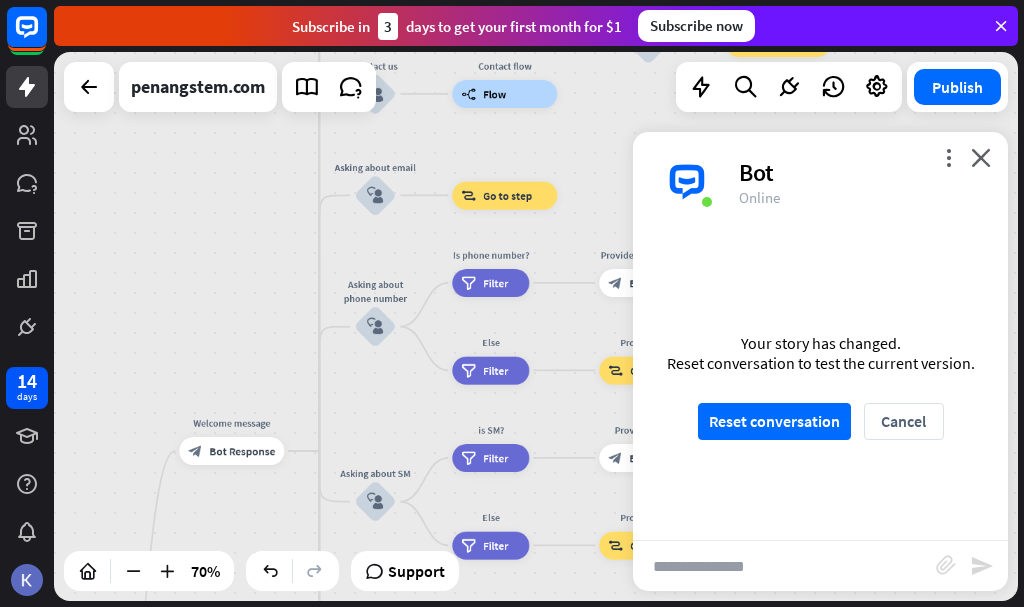 click on "Your story has changed.
Reset conversation to test the current version.
Reset conversation
Cancel" at bounding box center [820, 386] 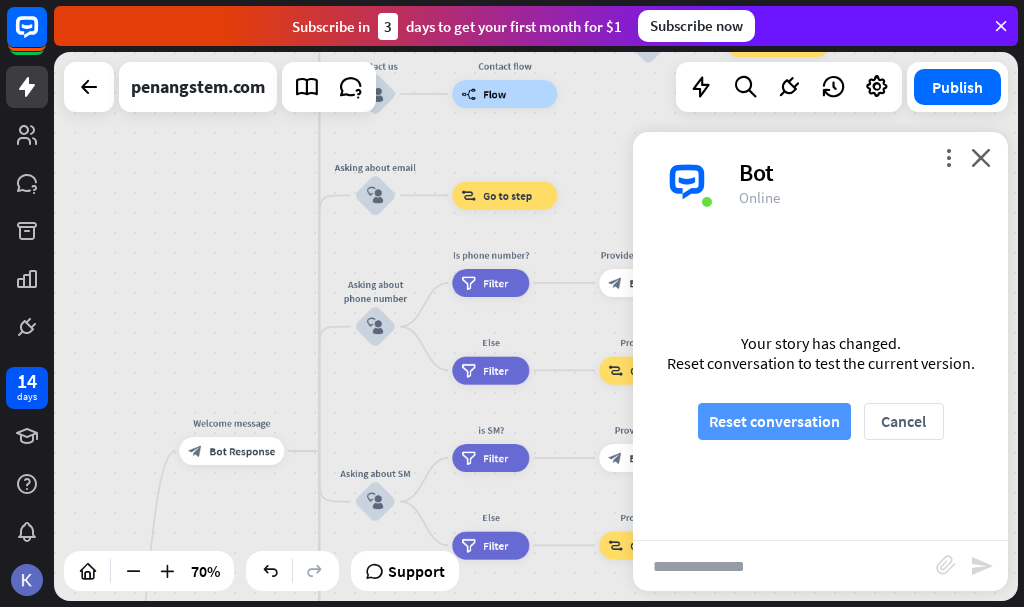 click on "Reset conversation" at bounding box center (774, 421) 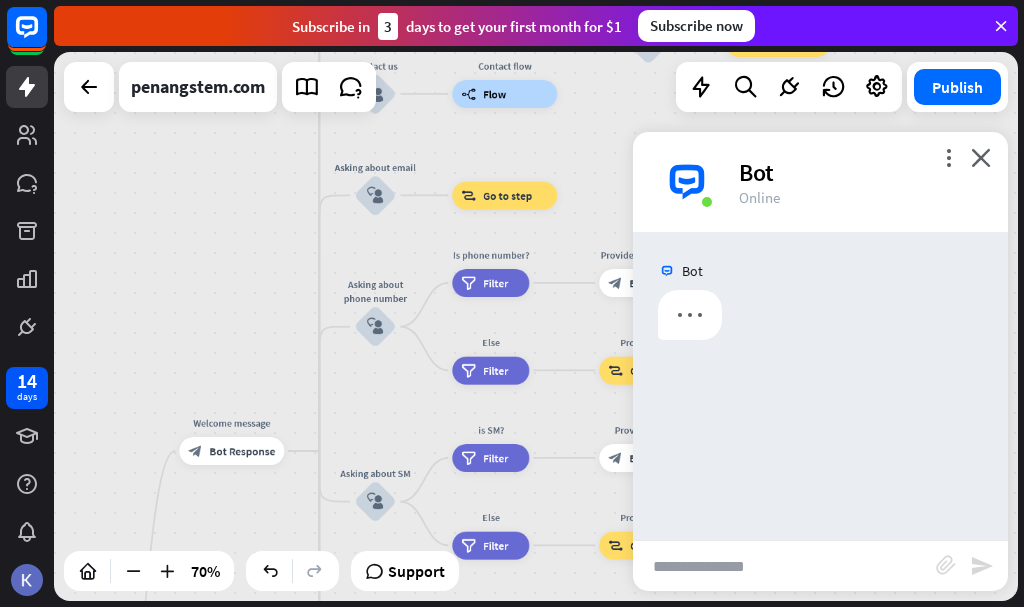 scroll, scrollTop: 0, scrollLeft: 0, axis: both 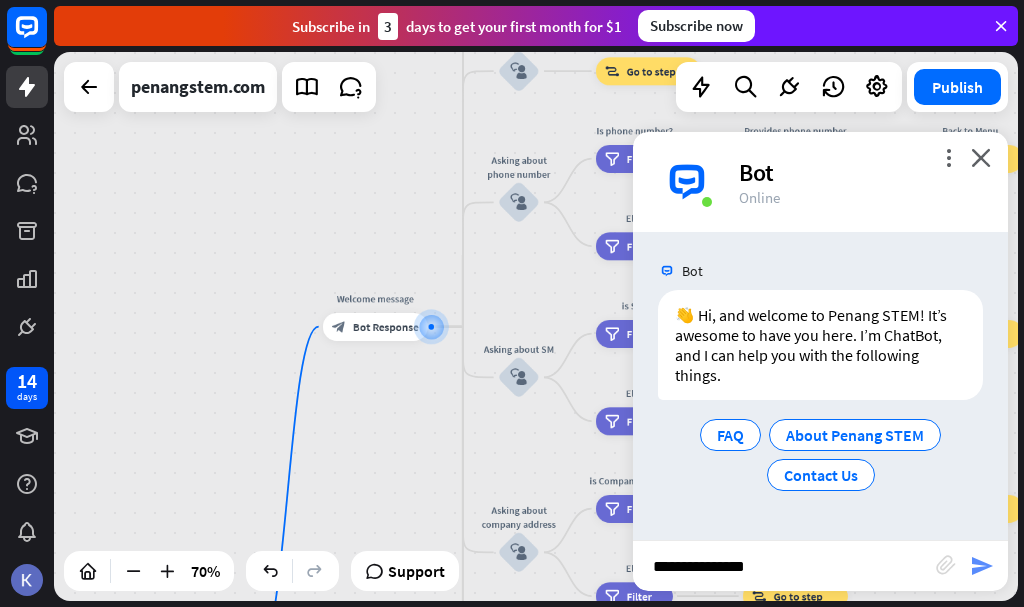 click on "send" at bounding box center (982, 566) 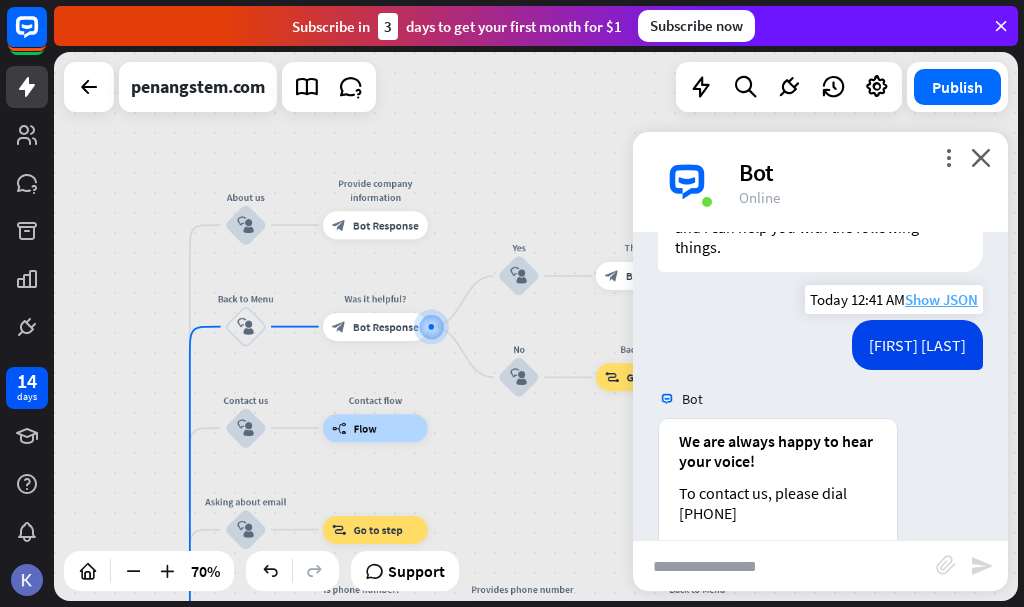 scroll, scrollTop: 0, scrollLeft: 0, axis: both 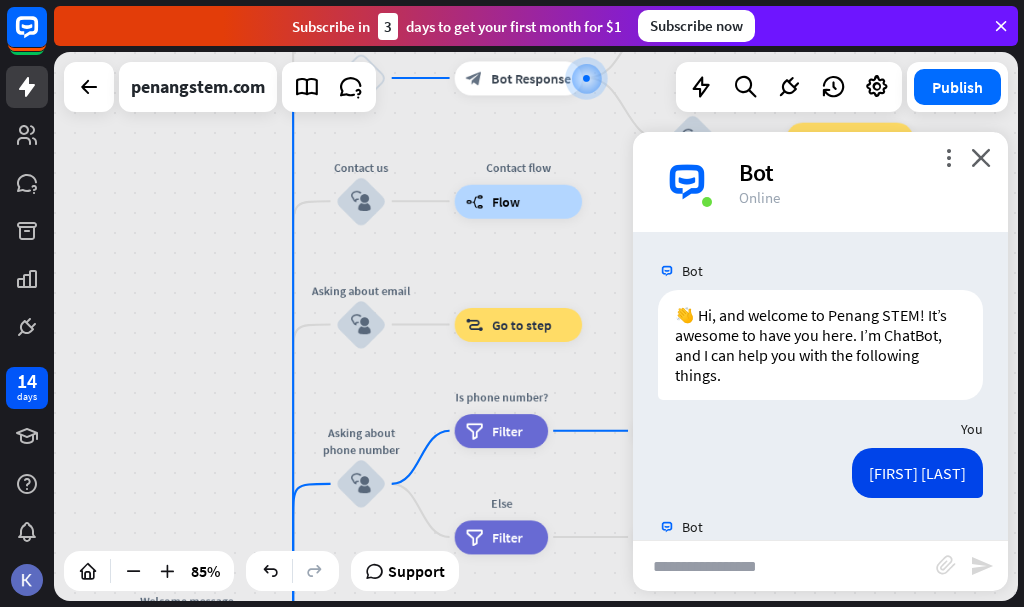 drag, startPoint x: 461, startPoint y: 189, endPoint x: 695, endPoint y: -121, distance: 388.40186 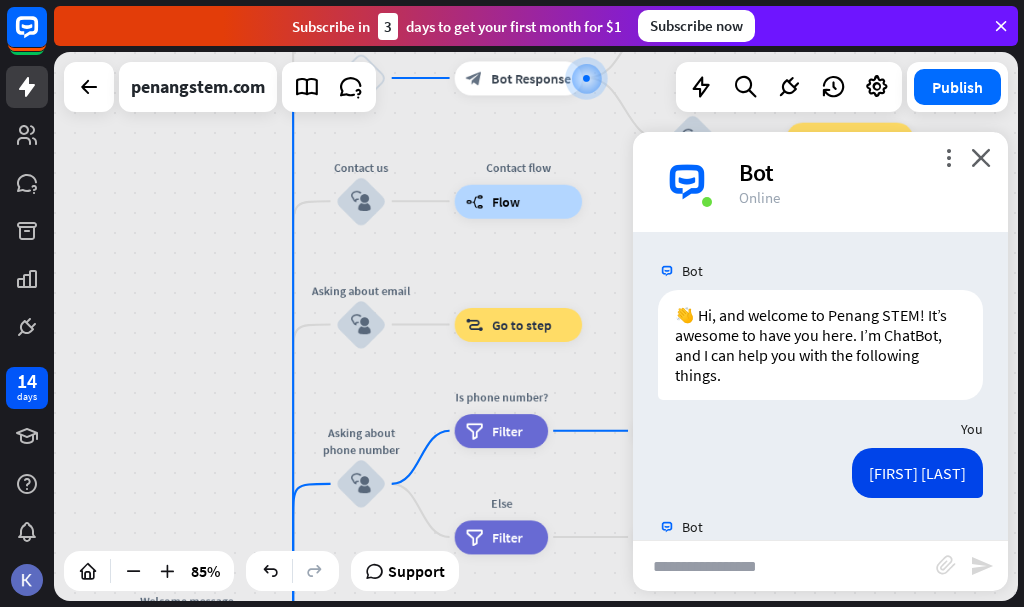 click on "14   days
close
Product Help
First steps   Get started with ChatBot       Help Center   Follow step-by-step tutorials       Academy   Level up your skill set       Contact us   Connect with our Product Experts
Subscribe in
3
days
to get your first month for $1
Subscribe now                         home_2   Start point                 Welcome message   block_bot_response   Bot Response                 About us   block_user_input                 Provide company information   block_bot_response   Bot Response                 Back to Menu   block_user_input                 Was it helpful?   block_bot_response   Bot Response" at bounding box center [512, 303] 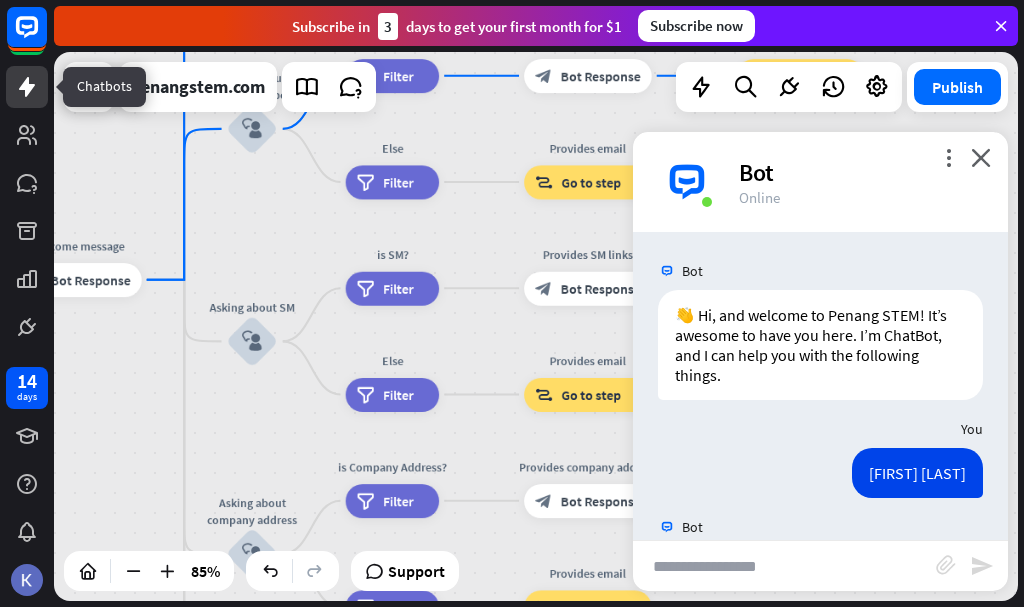 drag, startPoint x: 168, startPoint y: 450, endPoint x: 43, endPoint y: 95, distance: 376.3642 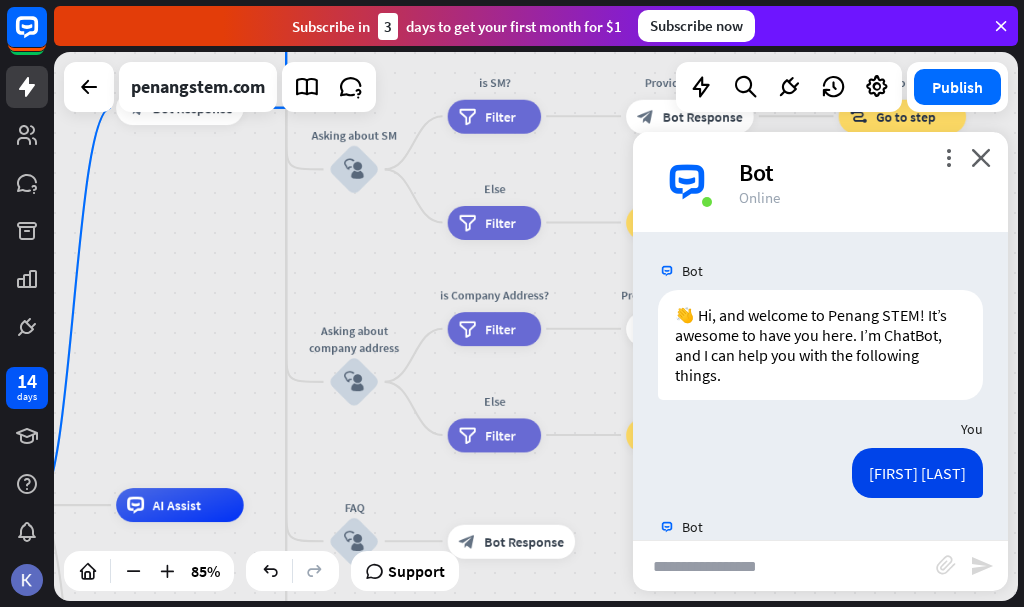 drag, startPoint x: 157, startPoint y: 356, endPoint x: 275, endPoint y: 199, distance: 196.4001 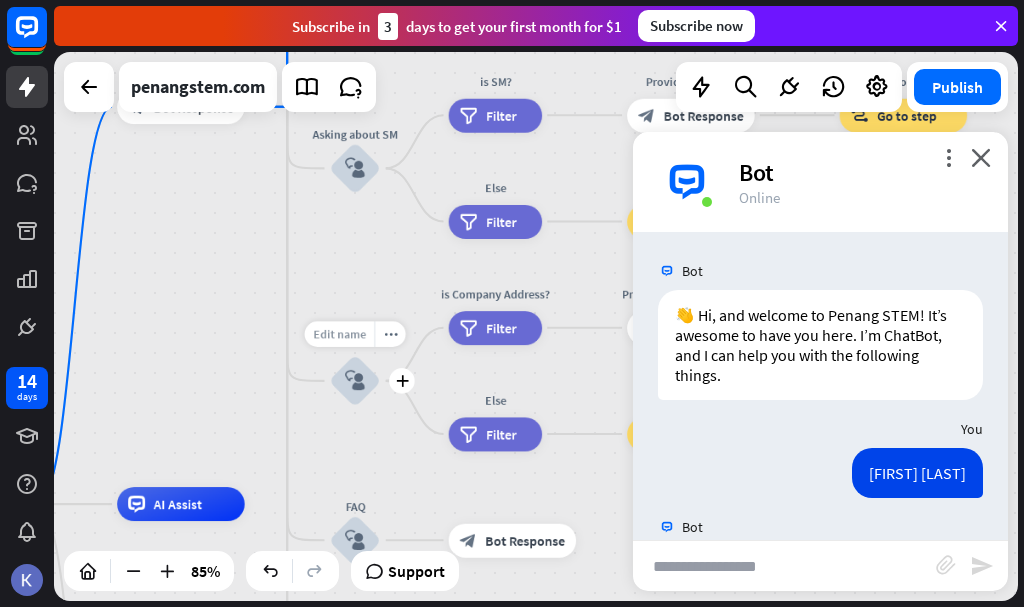 click on "Edit name" at bounding box center (339, 333) 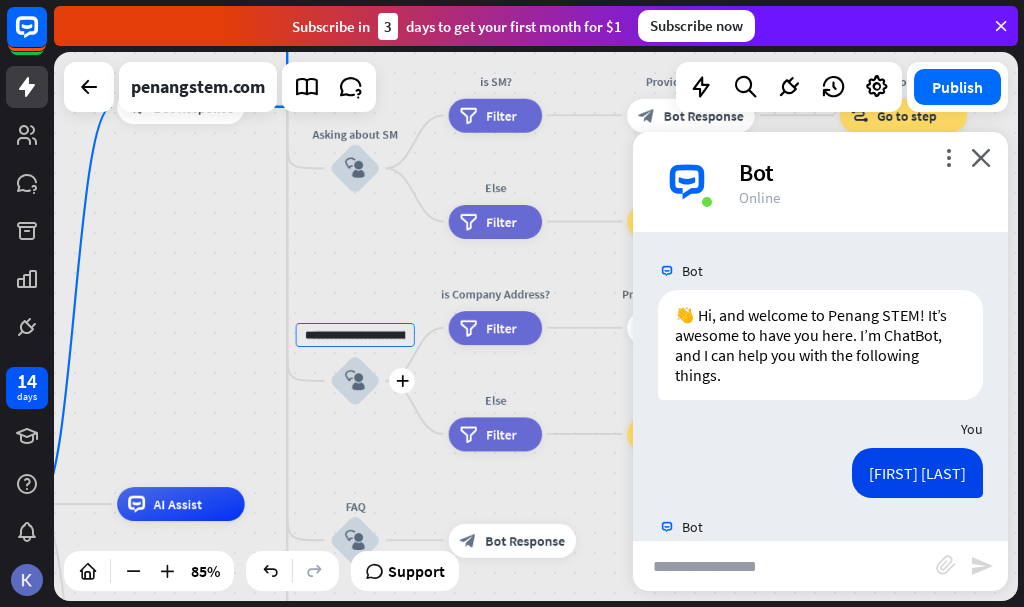 scroll, scrollTop: 0, scrollLeft: 69, axis: horizontal 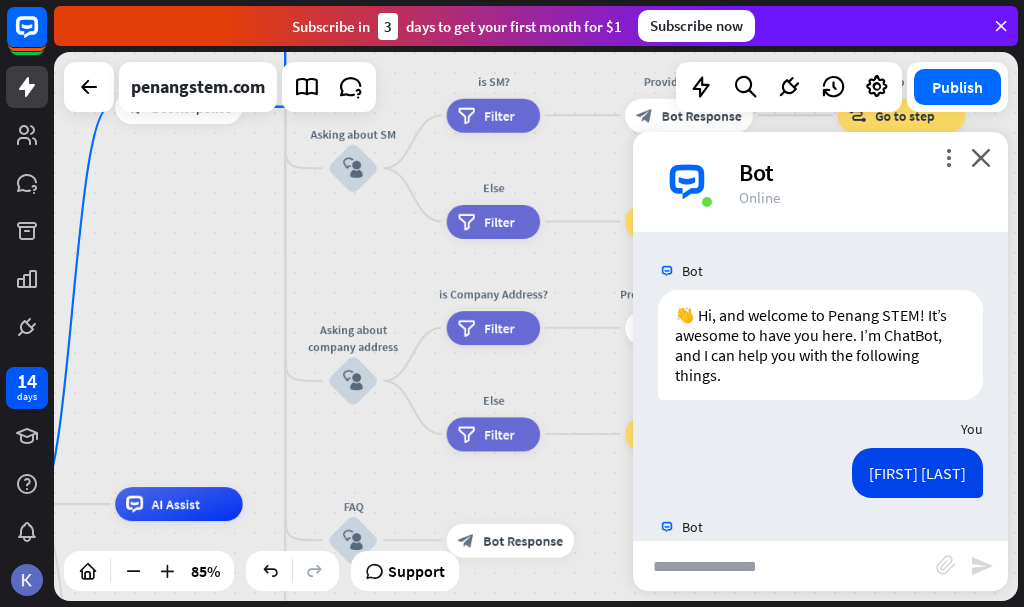click on "home_2   Start point                 Welcome message   block_bot_response   Bot Response                 About us   block_user_input                 Provide company information   block_bot_response   Bot Response                 Back to Menu   block_user_input                 Was it helpful?   block_bot_response   Bot Response                     Yes   block_user_input                 Thank you!   block_bot_response   Bot Response                 No   block_user_input                 Back to Menu   block_goto   Go to step                 Contact us   block_user_input                 Contact flow   builder_tree   Flow                 Asking about email   block_user_input                   block_goto   Go to step                 Asking about phone number   block_user_input                 Is phone number?   filter   Filter                 Provides phone number   block_bot_response   Bot Response                 Back to Menu   block_goto   Go to step                 Else   filter   Filter" at bounding box center [536, 326] 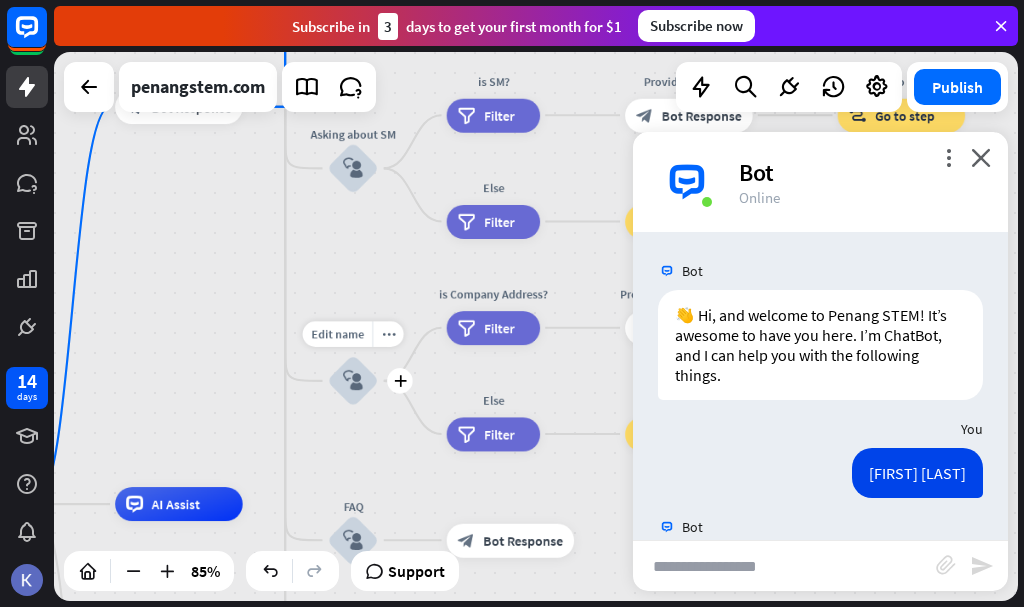click on "block_user_input" at bounding box center (353, 381) 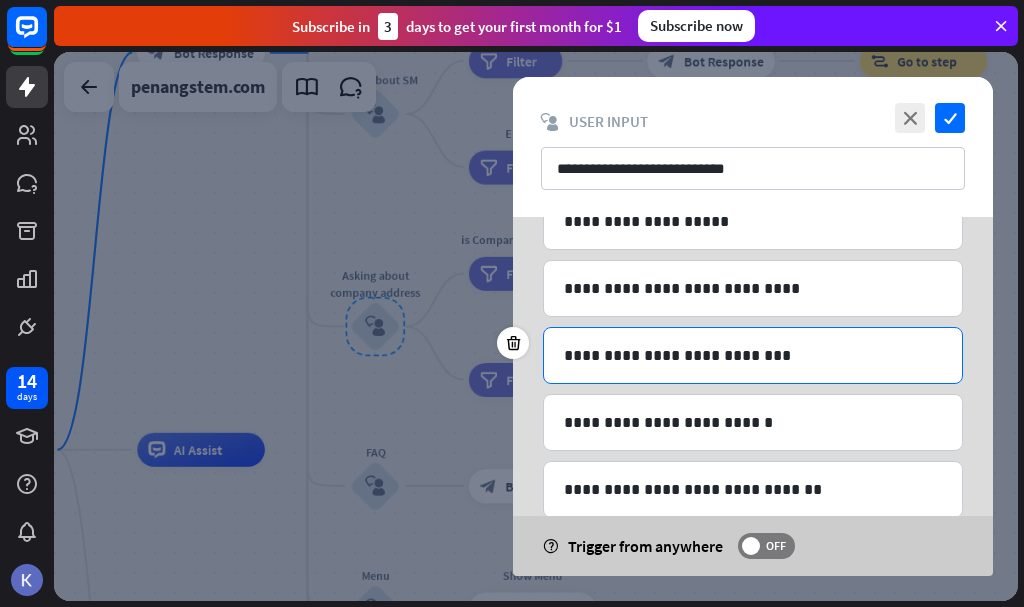 scroll, scrollTop: 1144, scrollLeft: 0, axis: vertical 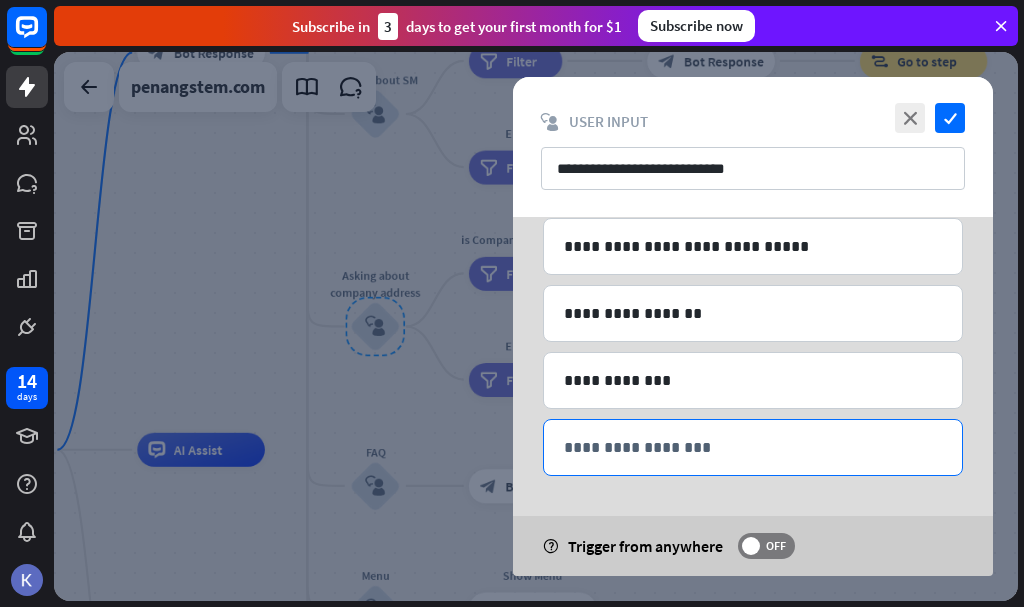 click on "**********" at bounding box center (753, 447) 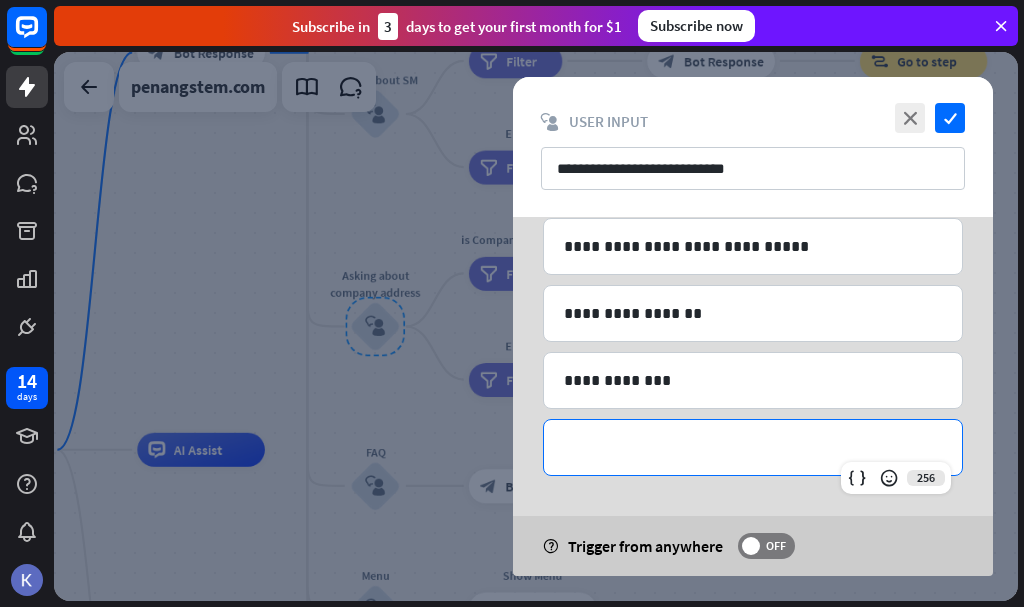 type 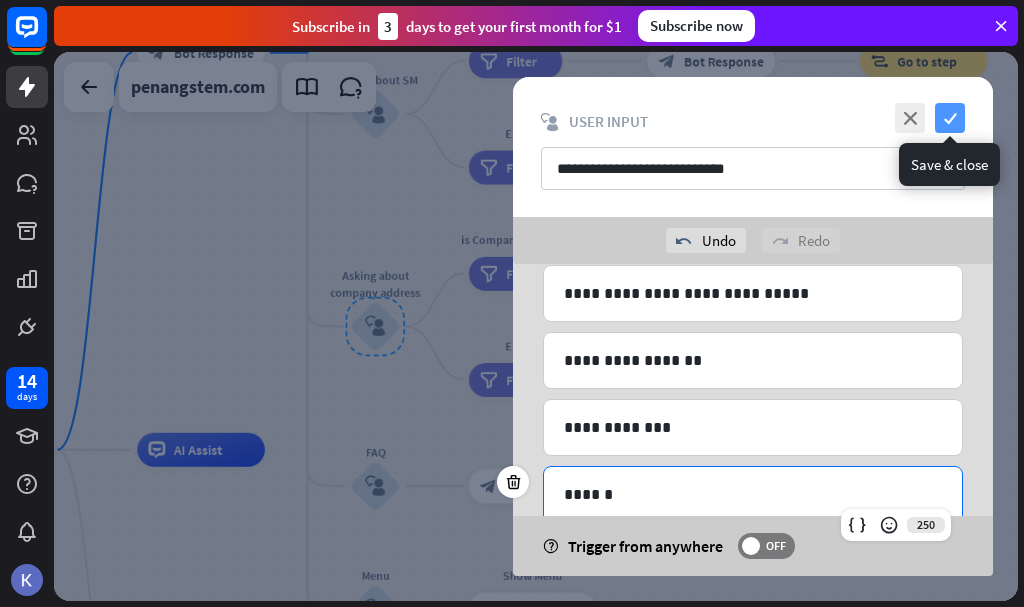 click on "check" at bounding box center (950, 118) 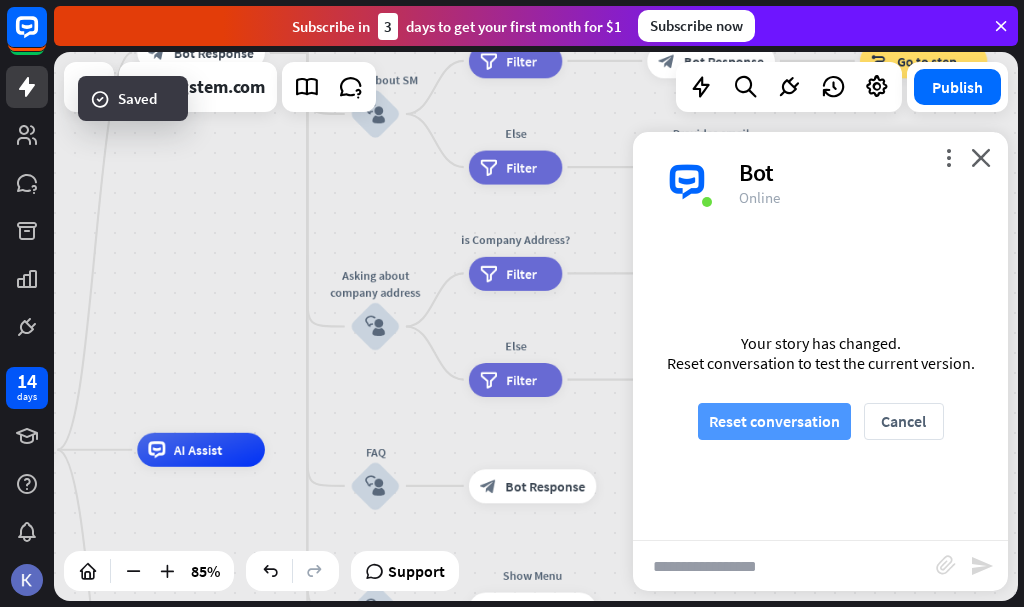 click on "Reset conversation" at bounding box center (774, 421) 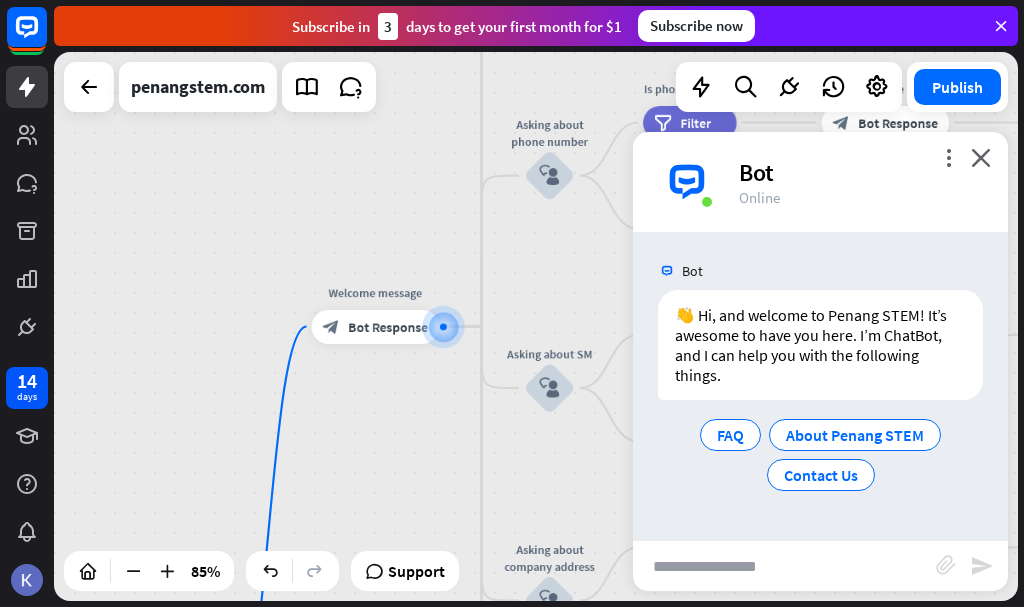 click at bounding box center [784, 566] 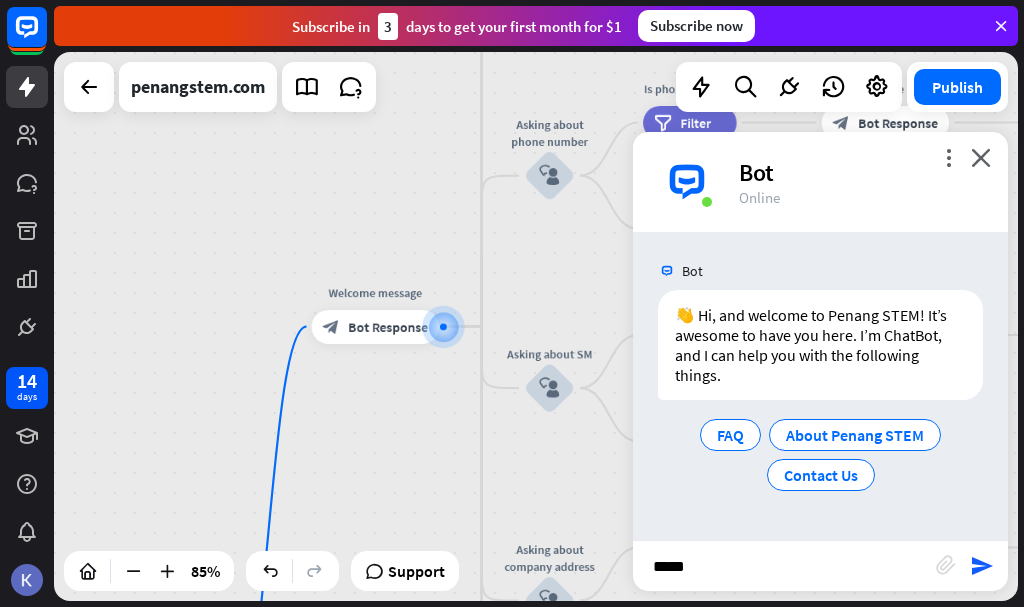 type on "******" 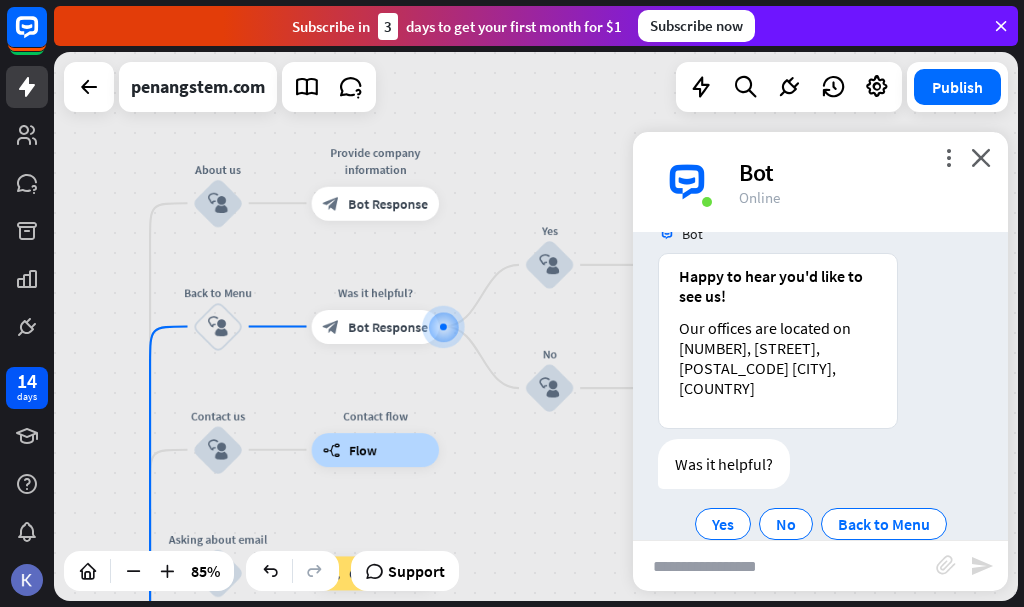 scroll, scrollTop: 307, scrollLeft: 0, axis: vertical 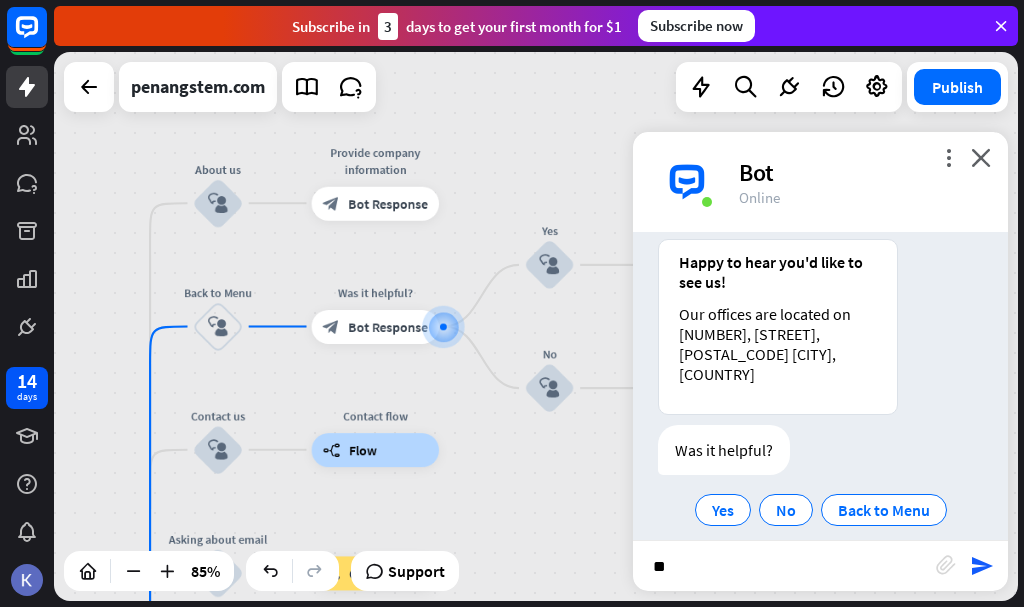 type on "*" 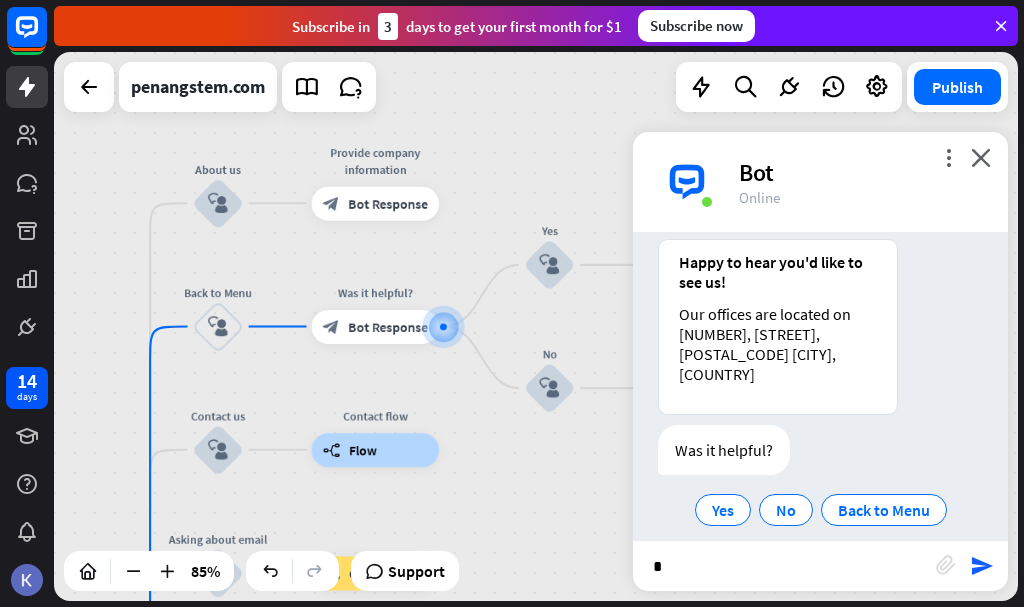 type 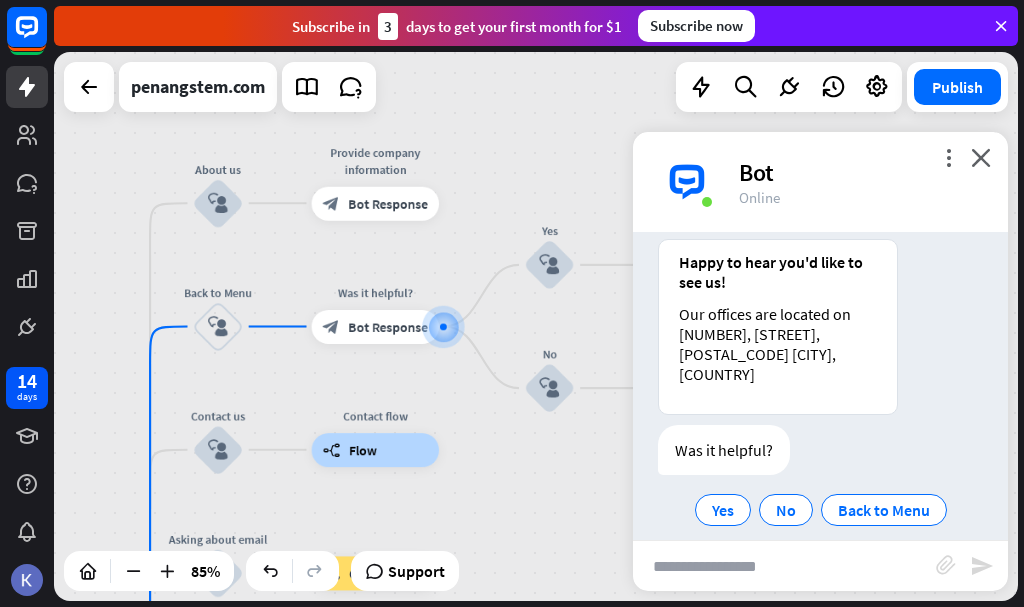 click on "home_2   Start point                 Welcome message   block_bot_response   Bot Response                 About us   block_user_input                 Provide company information   block_bot_response   Bot Response                 Back to Menu   block_user_input                 Was it helpful?   block_bot_response   Bot Response                     Yes   block_user_input                 Thank you!   block_bot_response   Bot Response                 No   block_user_input                 Back to Menu   block_goto   Go to step                 Contact us   block_user_input                 Contact flow   builder_tree   Flow                 Asking about email   block_user_input                   block_goto   Go to step                 Asking about phone number   block_user_input                 Is phone number?   filter   Filter                 Provides phone number   block_bot_response   Bot Response                 Back to Menu   block_goto   Go to step                 Else   filter   Filter" at bounding box center [536, 326] 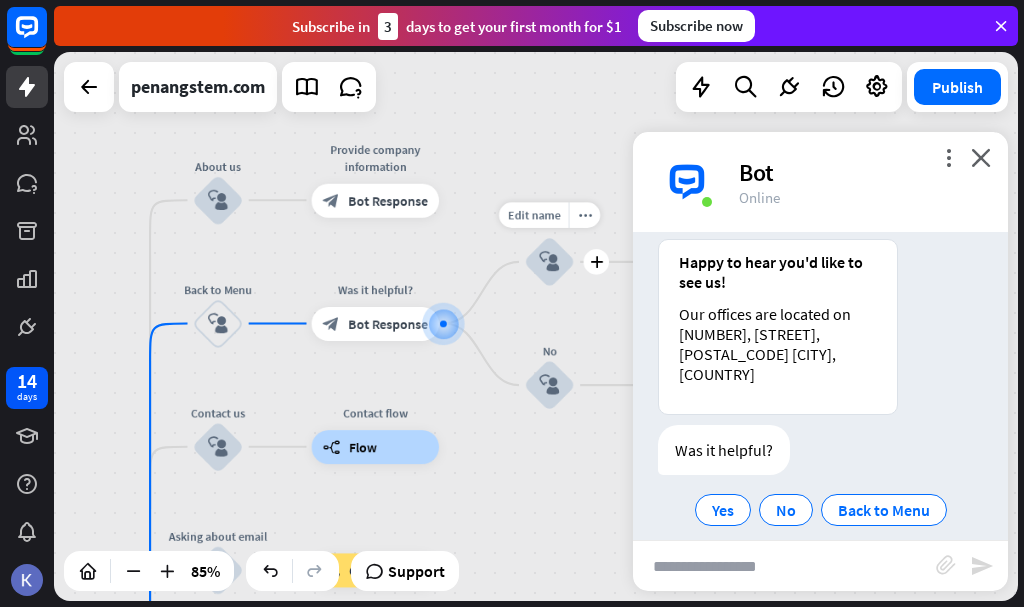 click on "Edit name   more_horiz         plus     block_user_input" at bounding box center (549, 261) 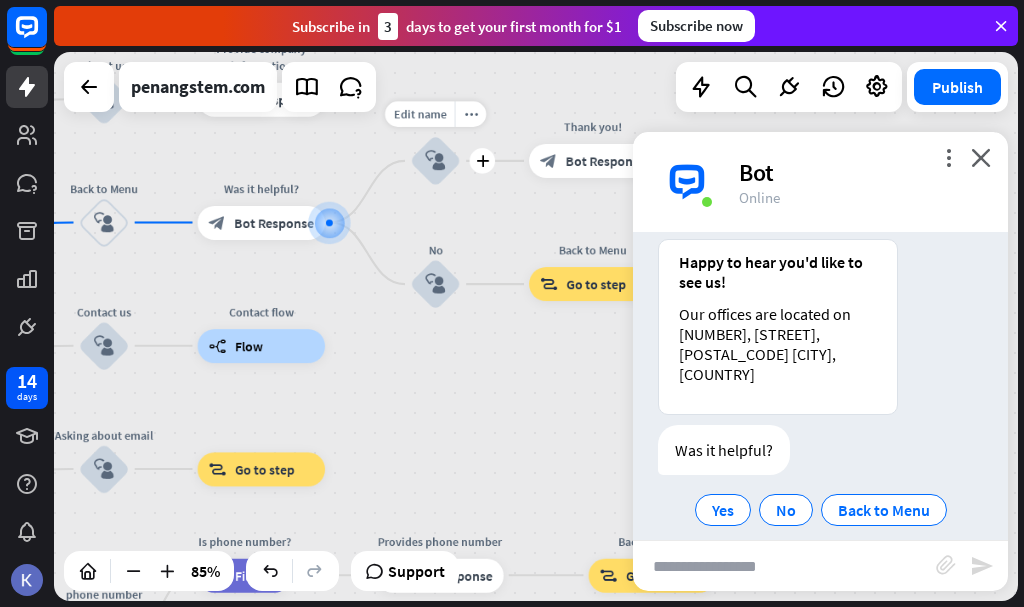 drag, startPoint x: 578, startPoint y: 302, endPoint x: 463, endPoint y: 201, distance: 153.05554 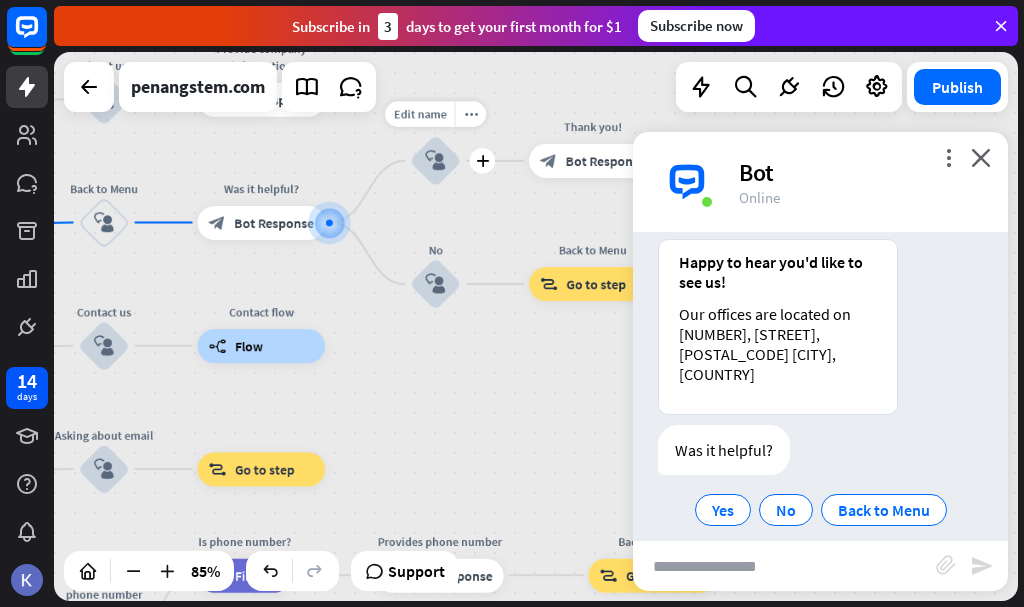 click on "Edit name   more_horiz         plus     block_user_input" at bounding box center (435, 160) 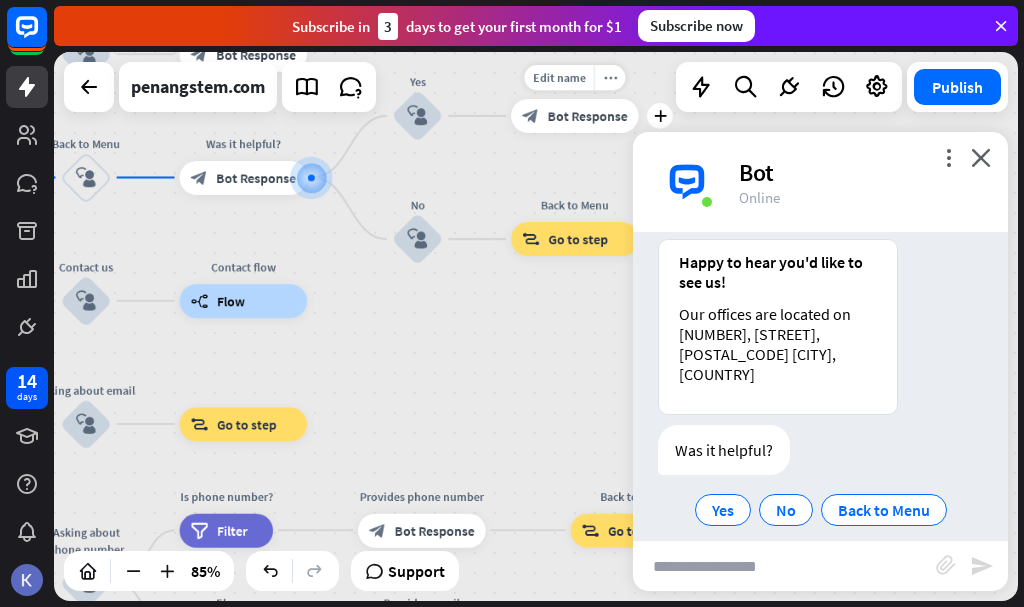 drag, startPoint x: 587, startPoint y: 199, endPoint x: 570, endPoint y: 159, distance: 43.462627 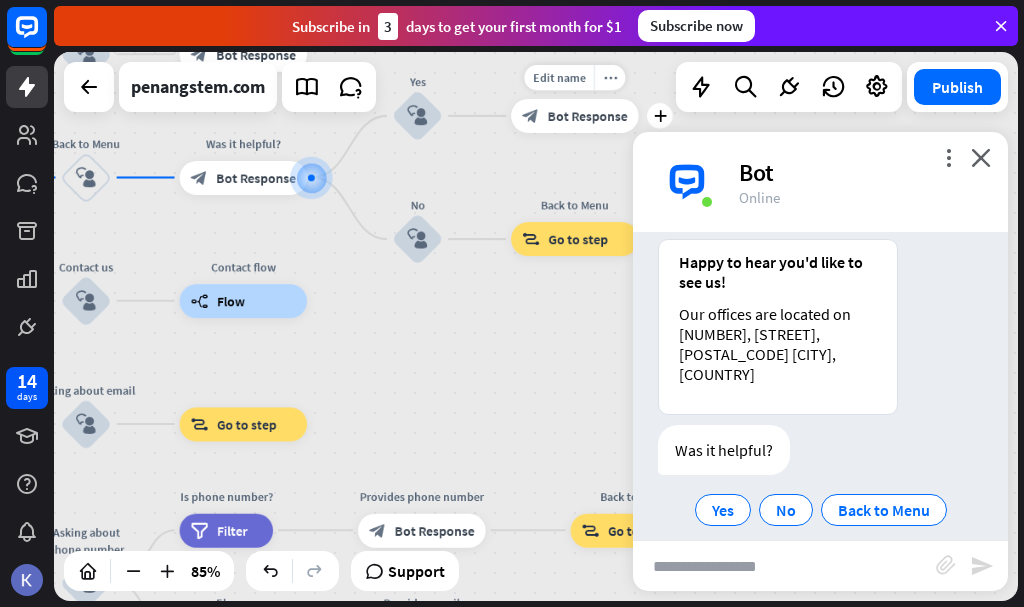 click on "Edit name   more_horiz         plus     block_bot_response   Bot Response" at bounding box center (574, 116) 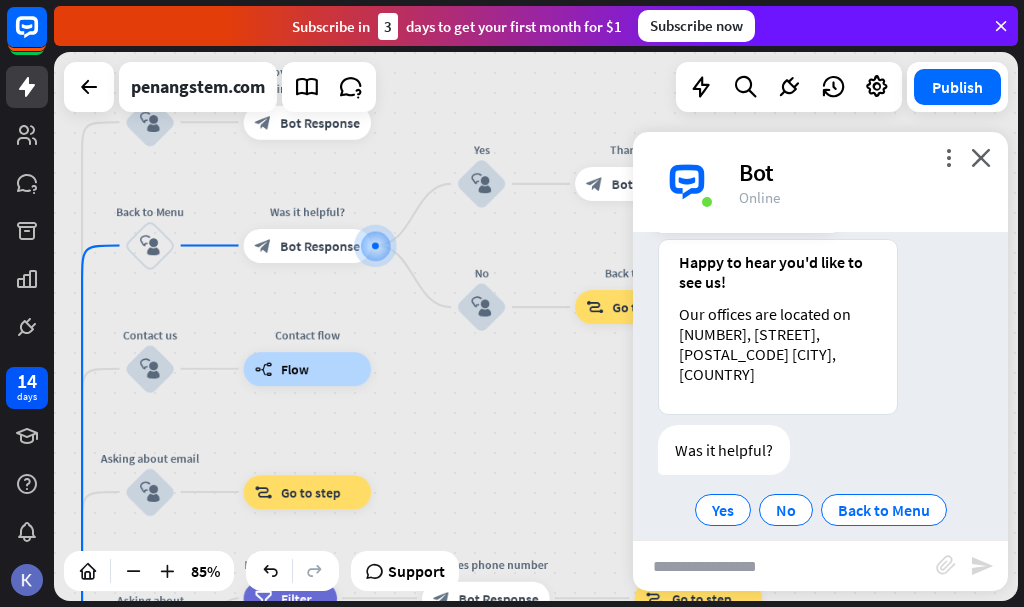 drag, startPoint x: 612, startPoint y: 190, endPoint x: 676, endPoint y: 253, distance: 89.80534 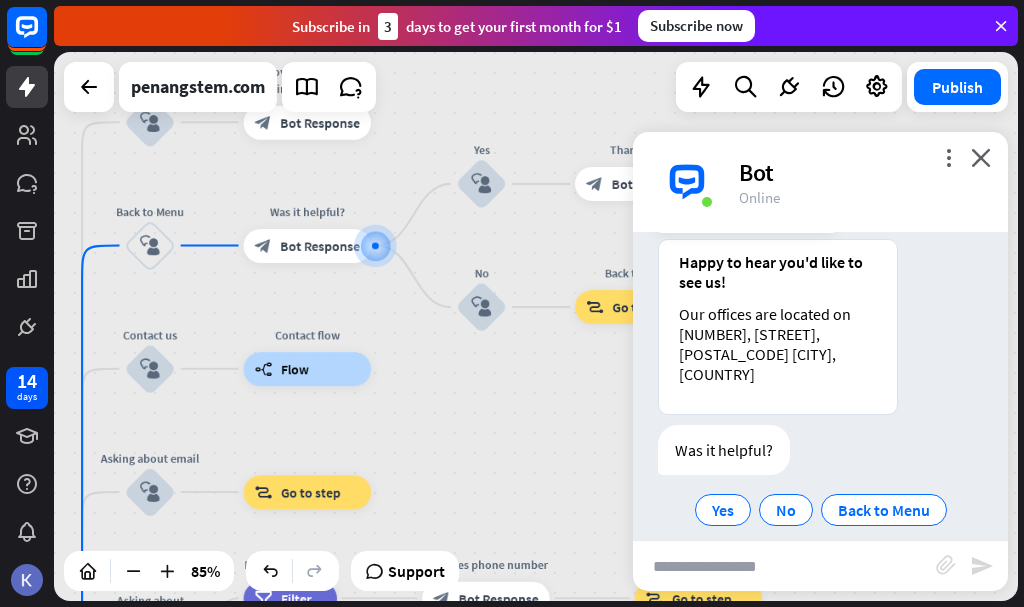 click on "home_2   Start point                 Welcome message   block_bot_response   Bot Response                 About us   block_user_input                 Provide company information   block_bot_response   Bot Response                 Back to Menu   block_user_input                 Was it helpful?   block_bot_response   Bot Response                     Yes   block_user_input                 Thank you!   block_bot_response   Bot Response                 No   block_user_input                 Back to Menu   block_goto   Go to step                 Contact us   block_user_input                 Contact flow   builder_tree   Flow                 Asking about email   block_user_input                   block_goto   Go to step                 Asking about phone number   block_user_input                 Is phone number?   filter   Filter                 Provides phone number   block_bot_response   Bot Response                 Back to Menu   block_goto   Go to step                 Else   filter   Filter" at bounding box center (536, 326) 